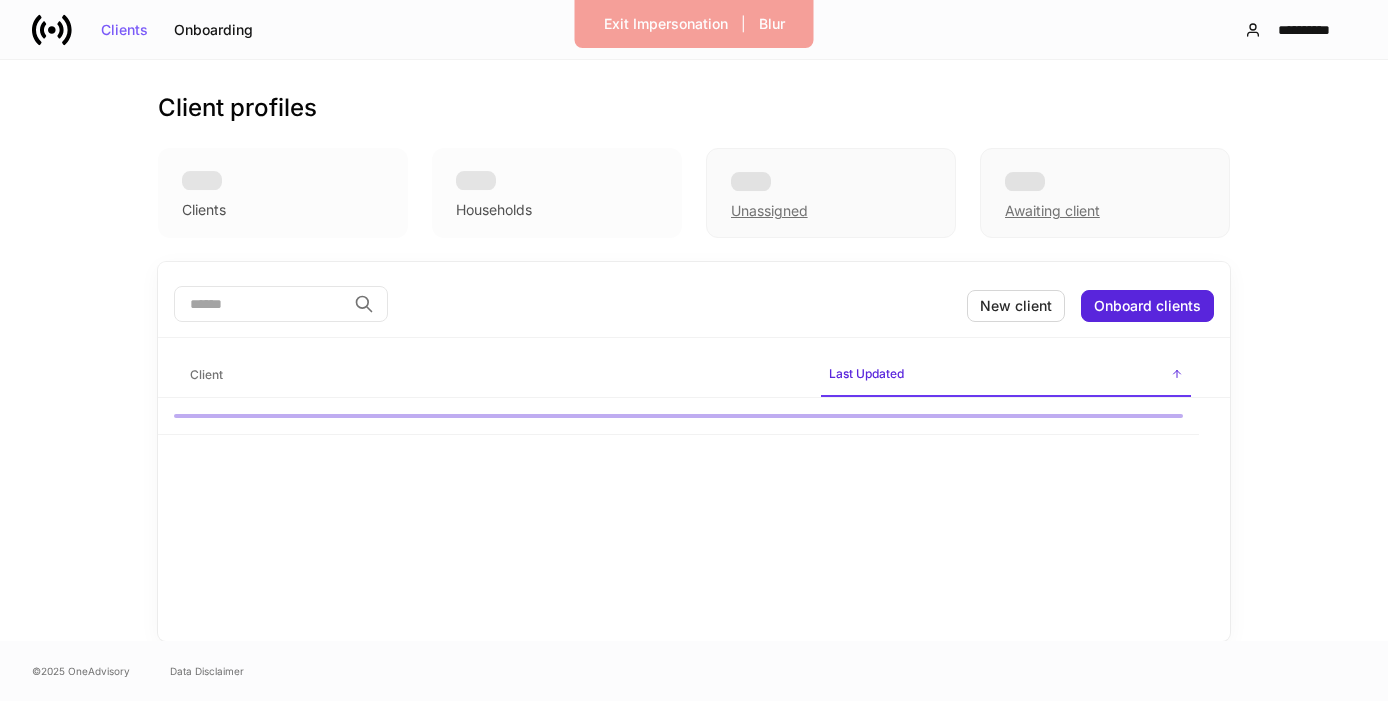 scroll, scrollTop: 0, scrollLeft: 0, axis: both 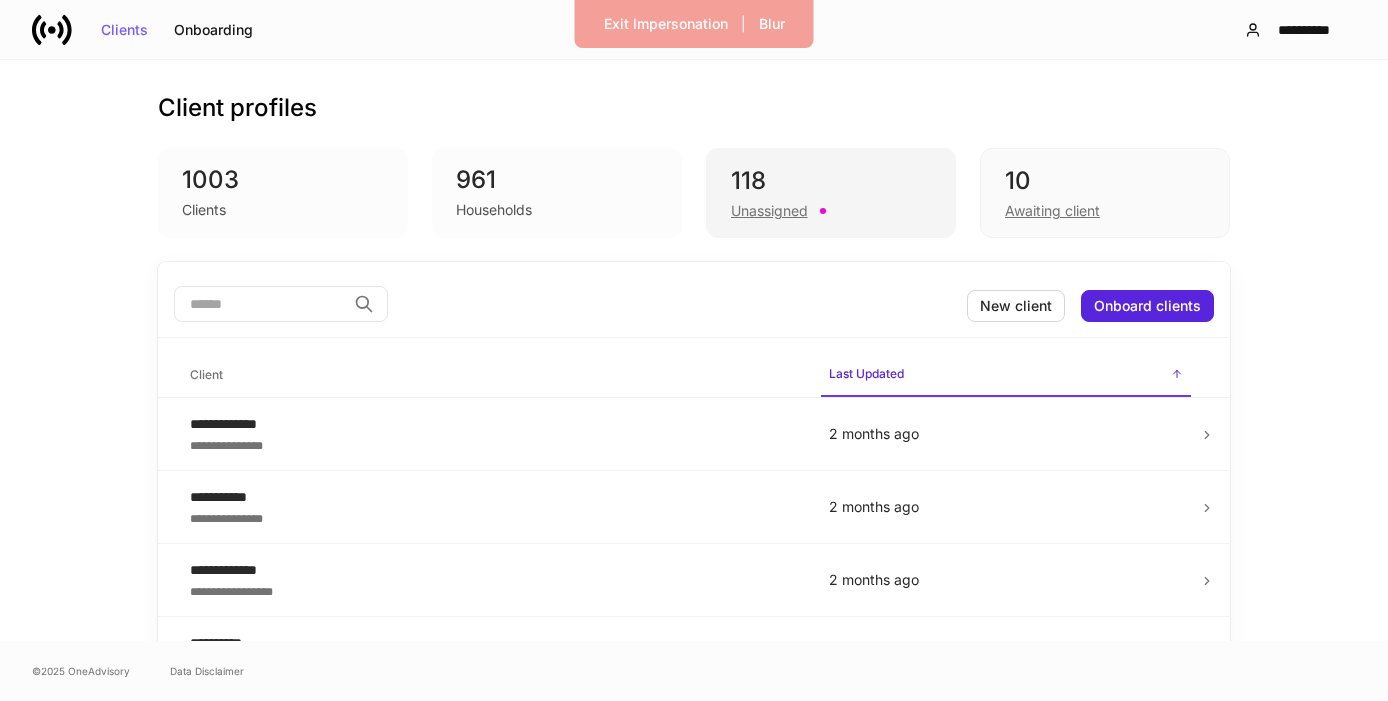 click on "Unassigned" at bounding box center (831, 209) 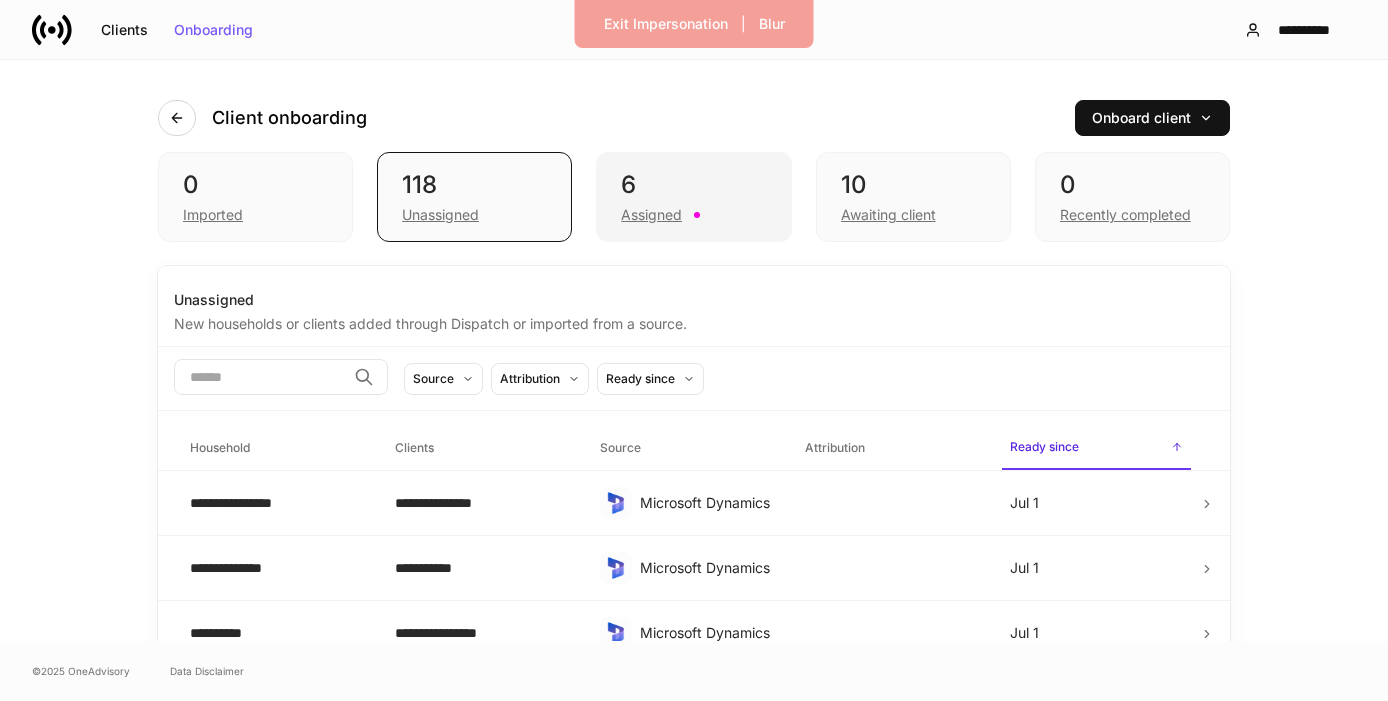 click on "Assigned" at bounding box center (693, 213) 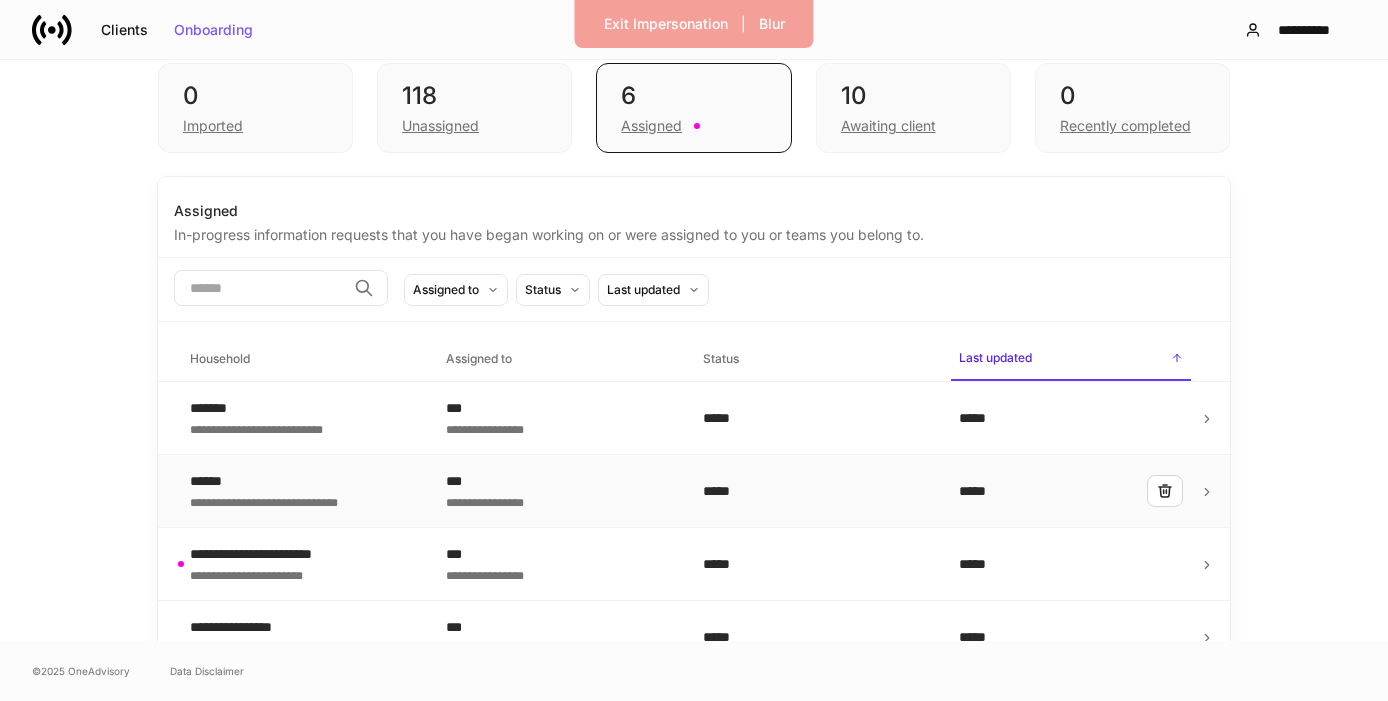 scroll, scrollTop: 203, scrollLeft: 0, axis: vertical 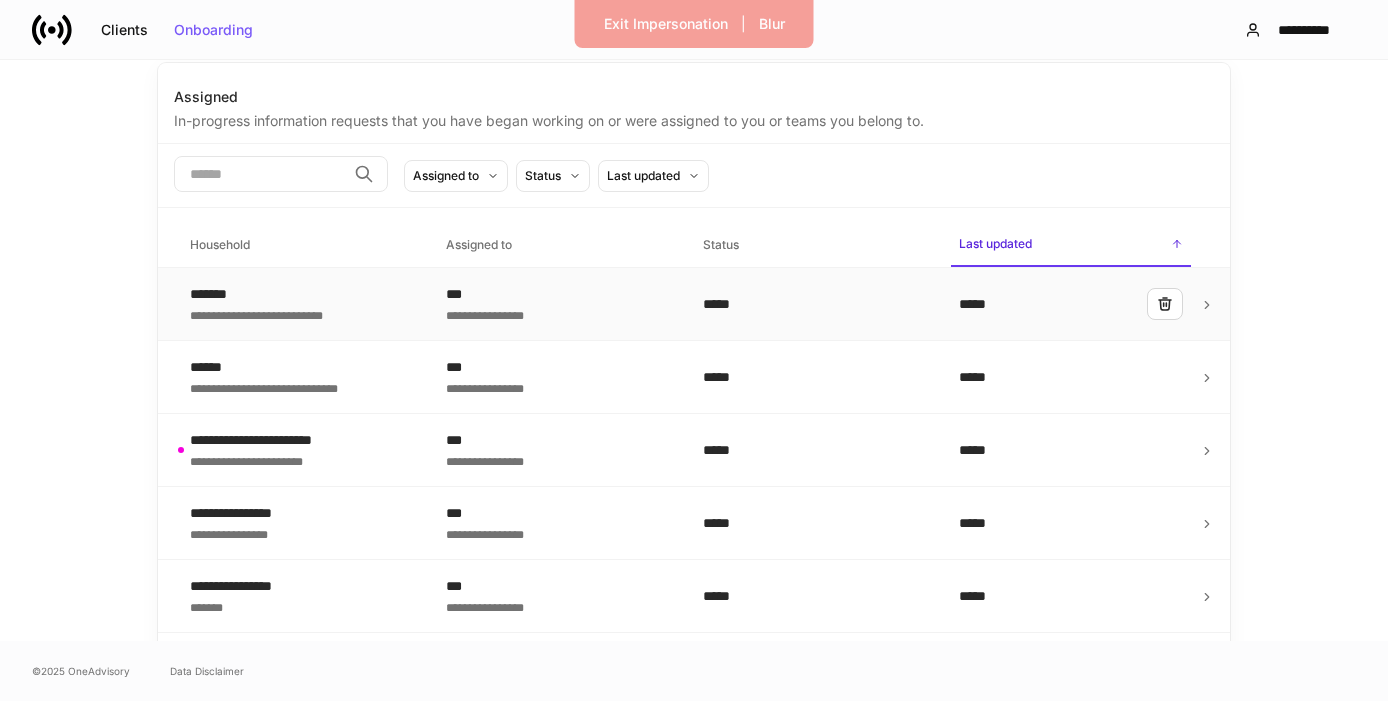 click on "[NAME] [NAME]" at bounding box center (302, 304) 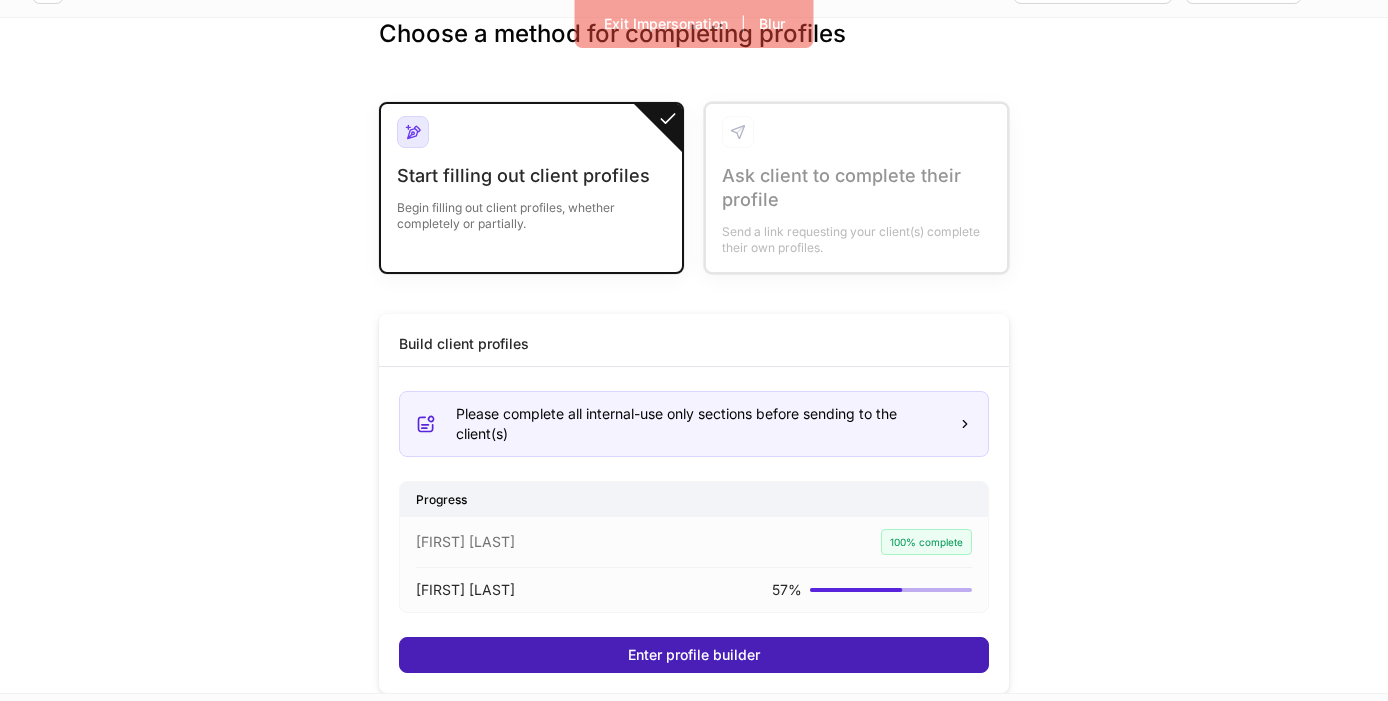 scroll, scrollTop: 46, scrollLeft: 0, axis: vertical 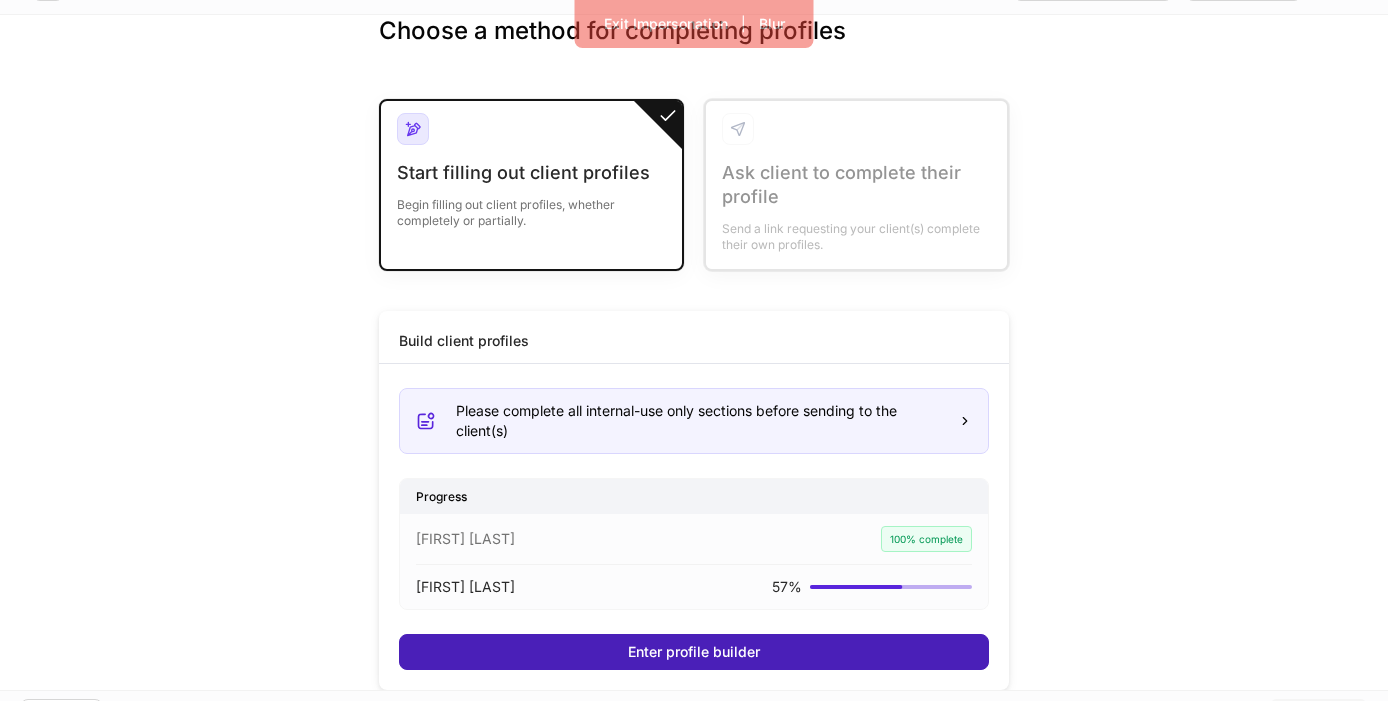 click on "Enter profile builder" at bounding box center (694, 652) 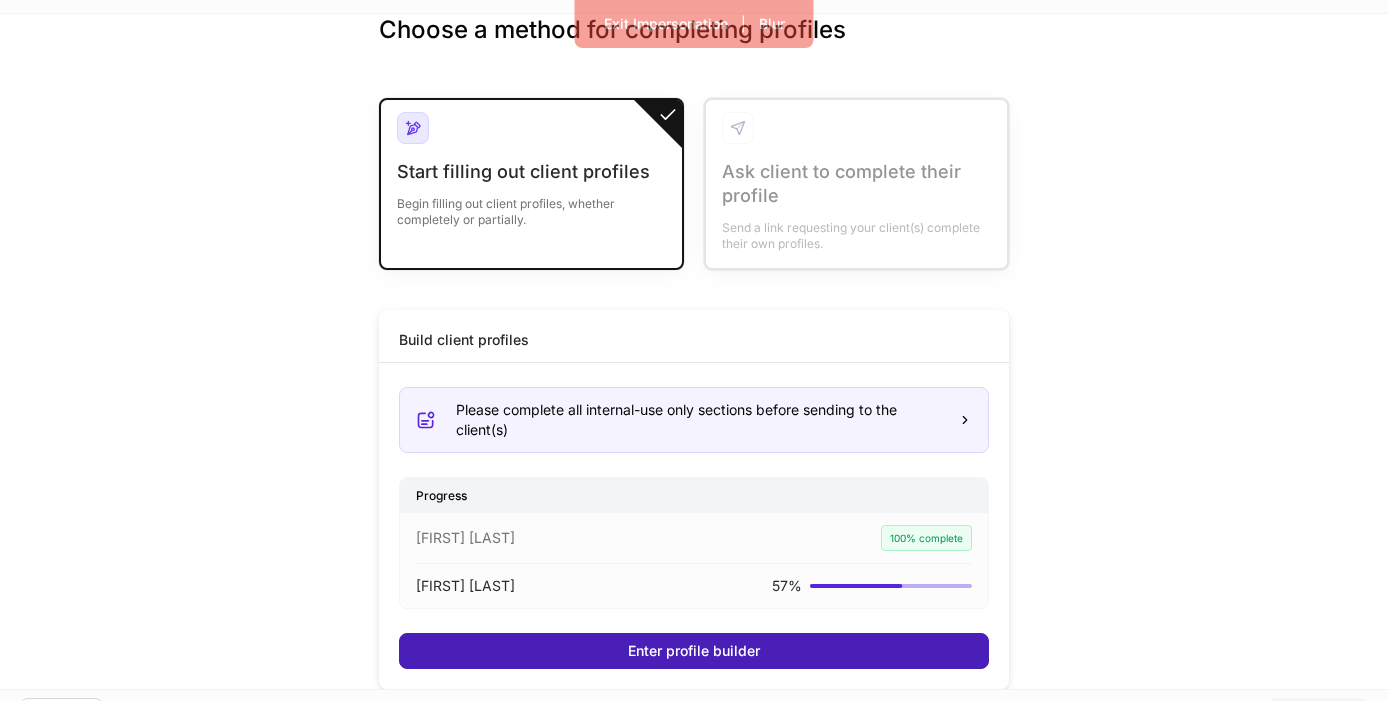 scroll, scrollTop: 0, scrollLeft: 0, axis: both 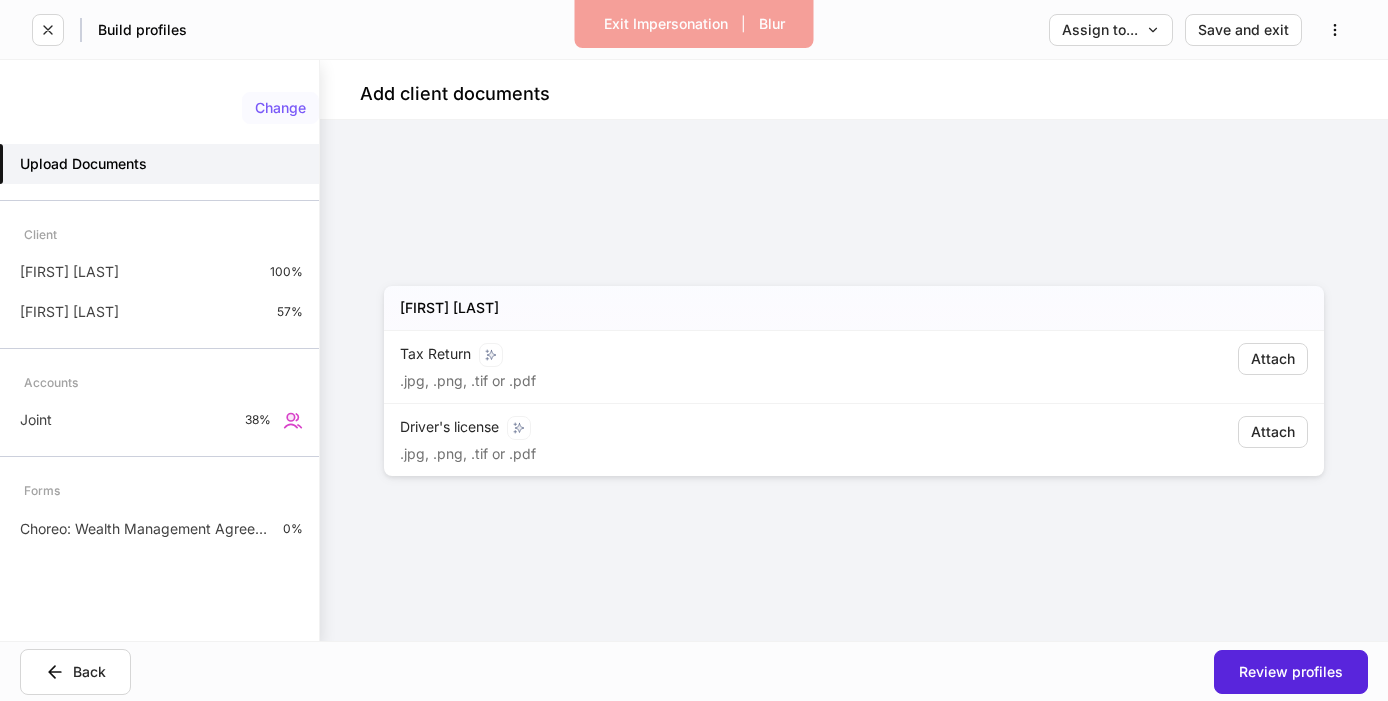 click on "Change" at bounding box center (280, 108) 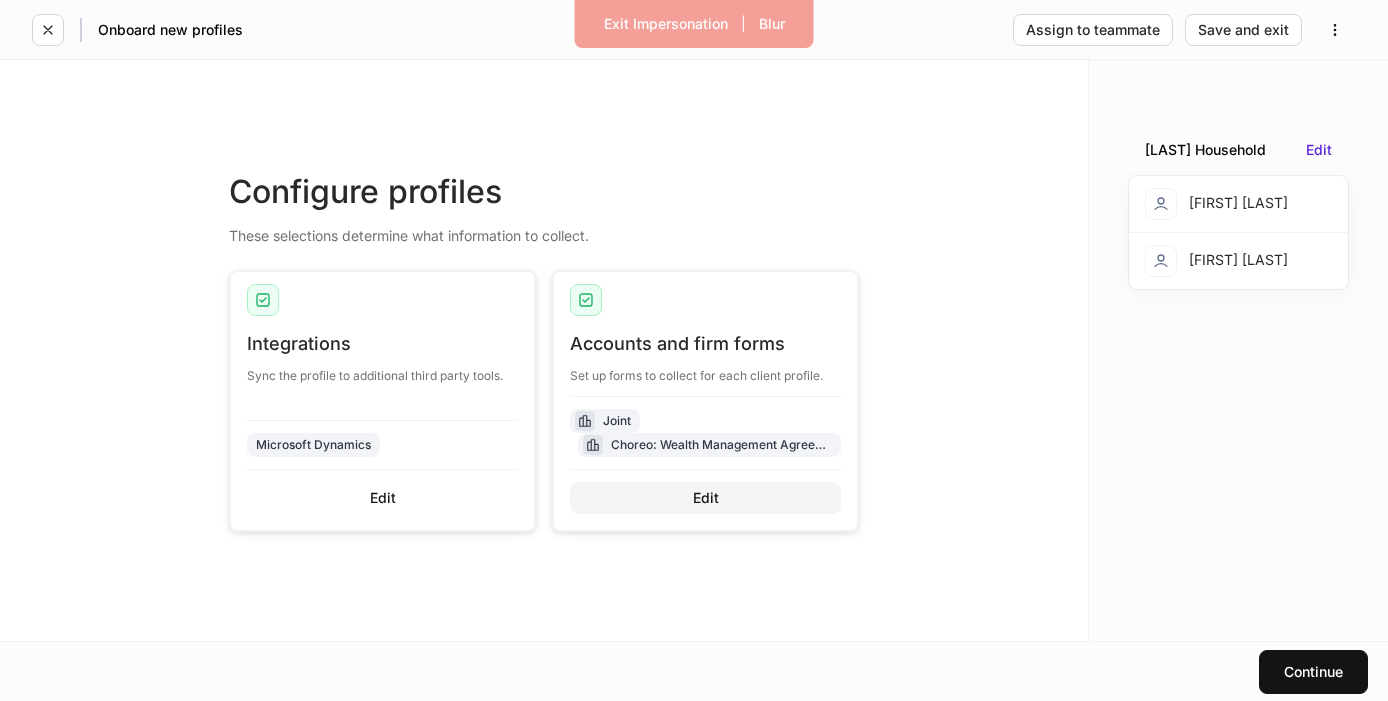 click on "Edit" at bounding box center [705, 498] 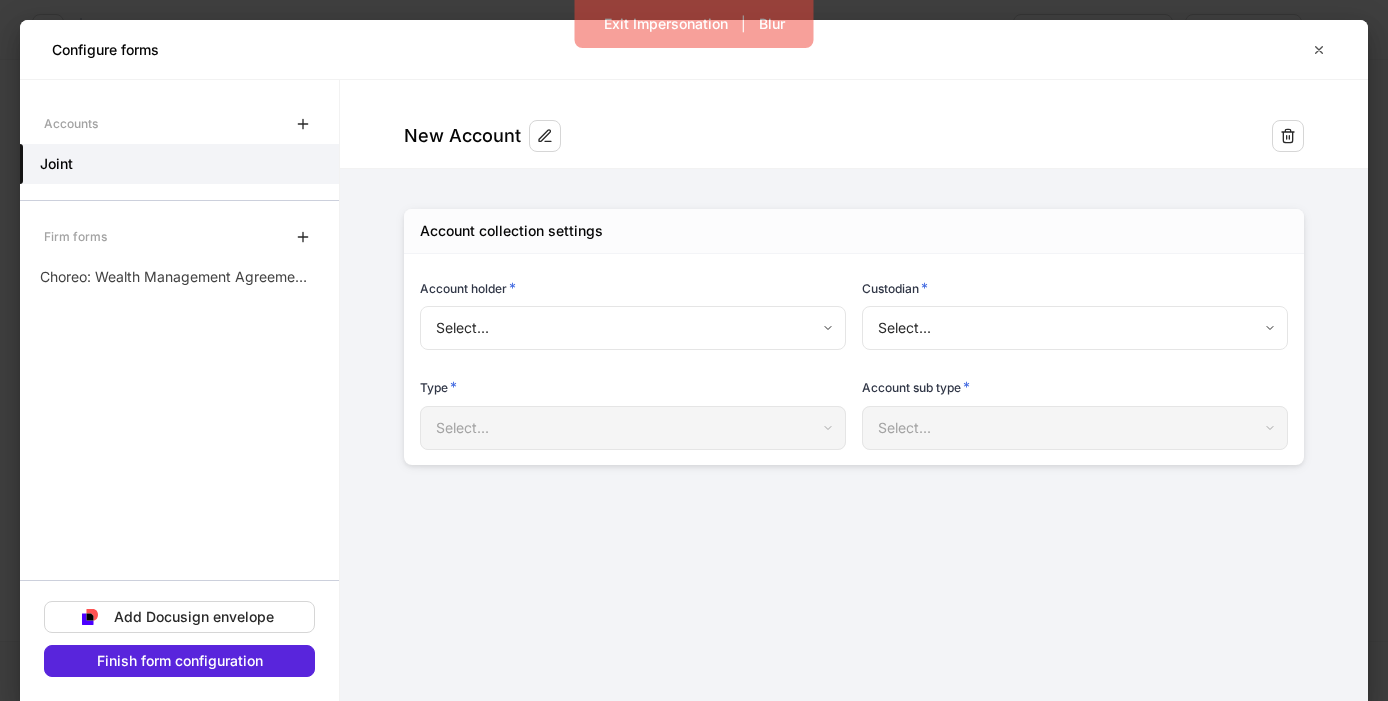 type on "**********" 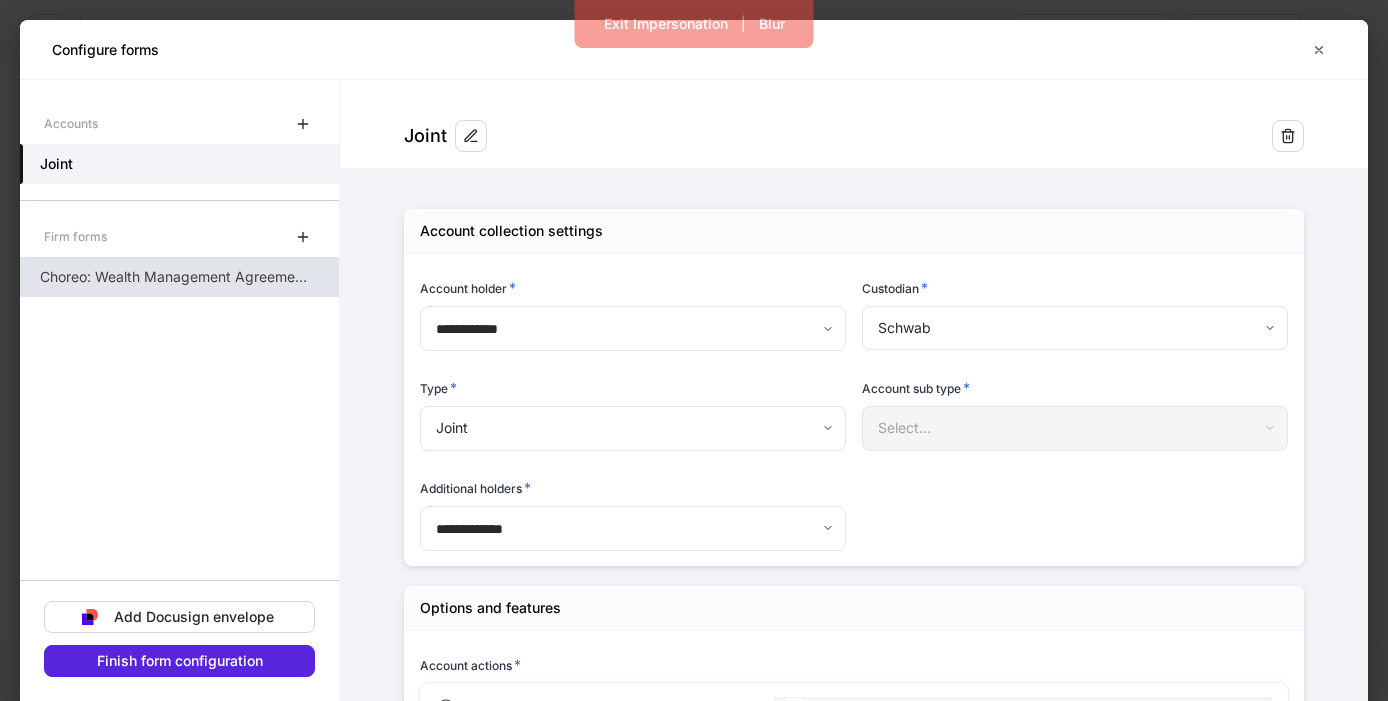 click on "Choreo: Wealth Management Agreement" at bounding box center (173, 277) 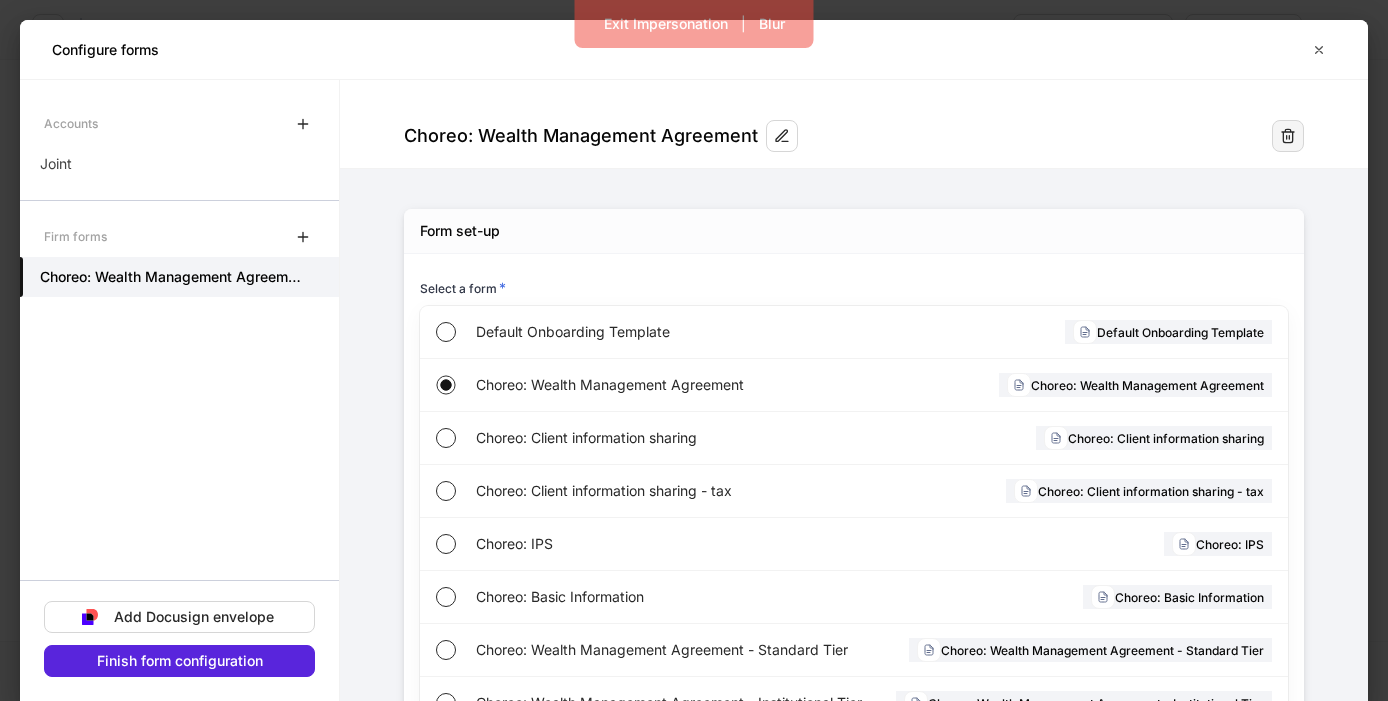 click 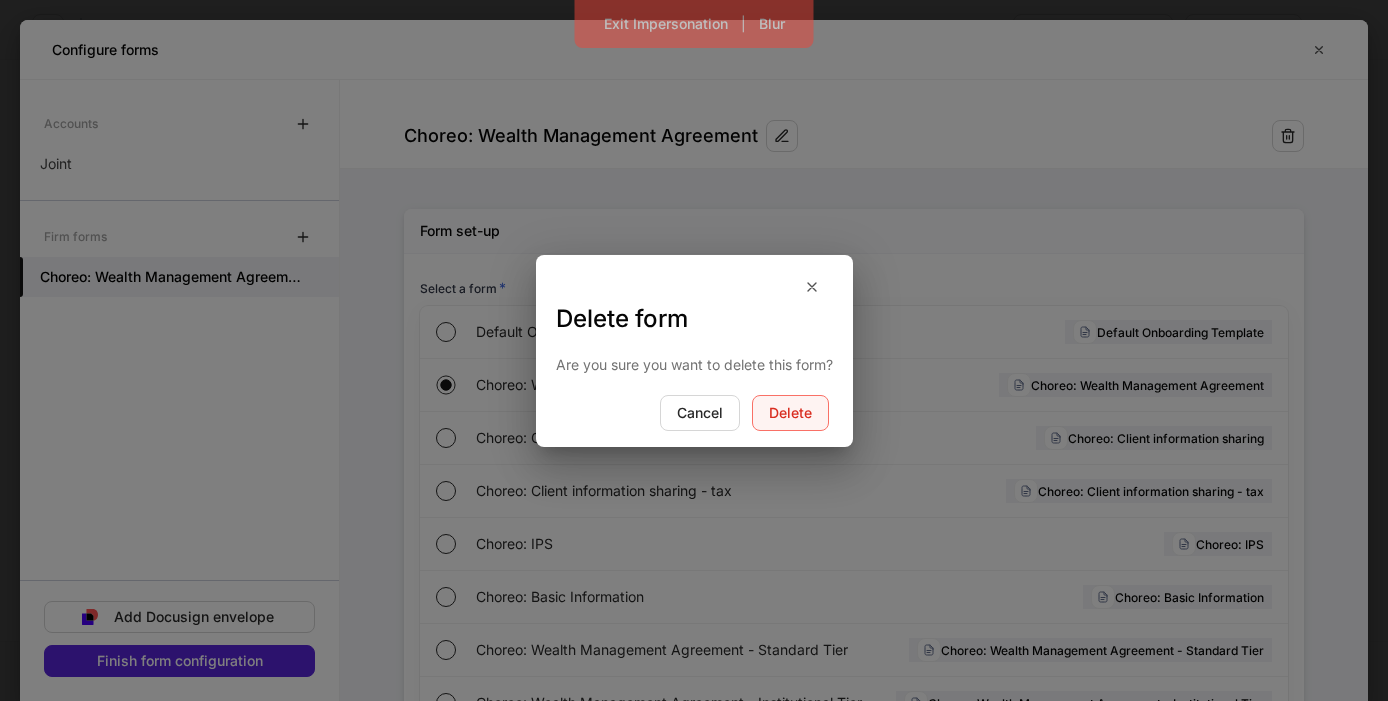 click on "Delete" at bounding box center (790, 413) 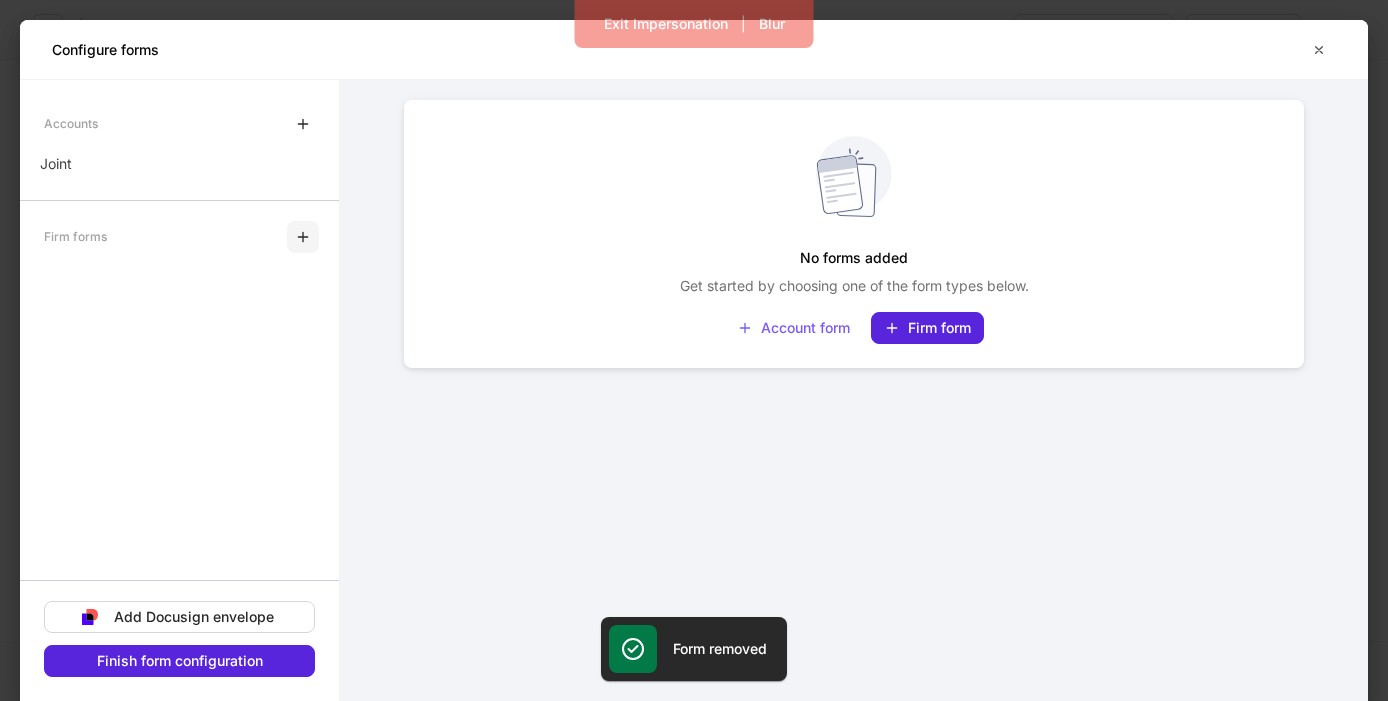 click at bounding box center (303, 237) 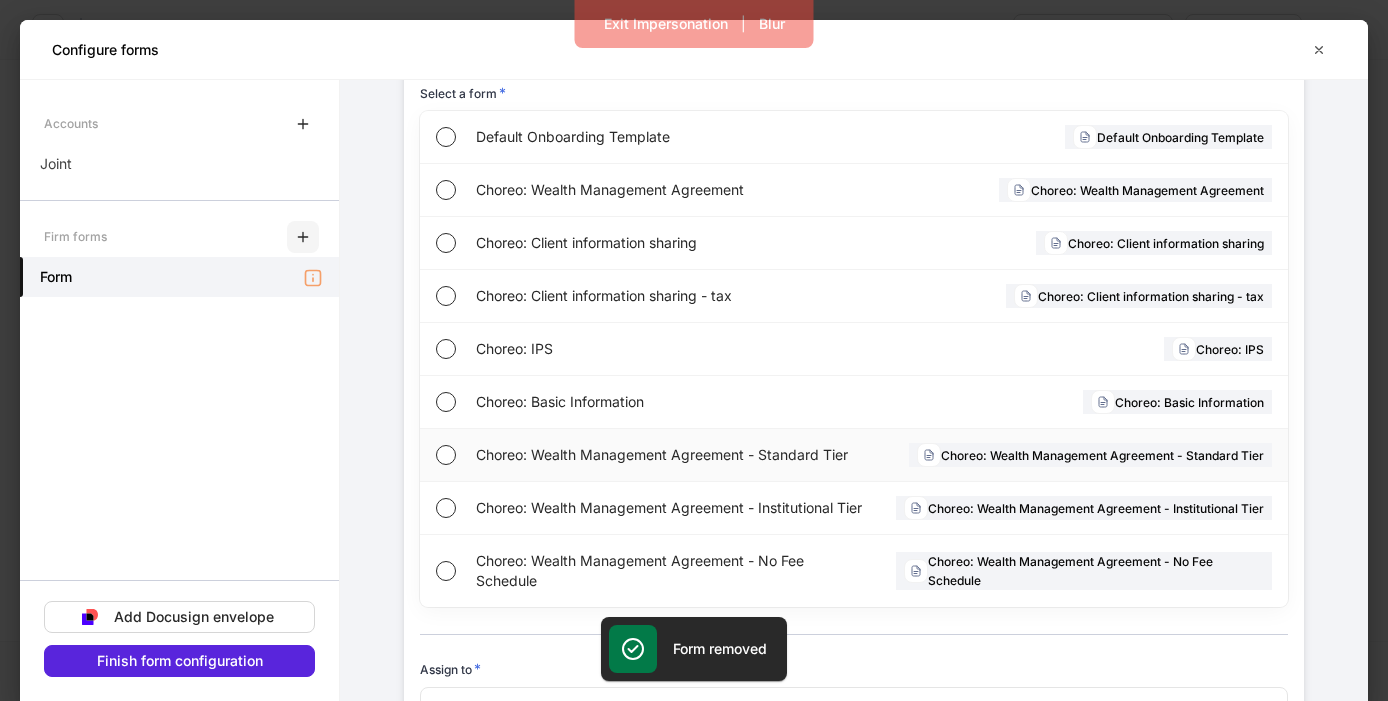 scroll, scrollTop: 301, scrollLeft: 0, axis: vertical 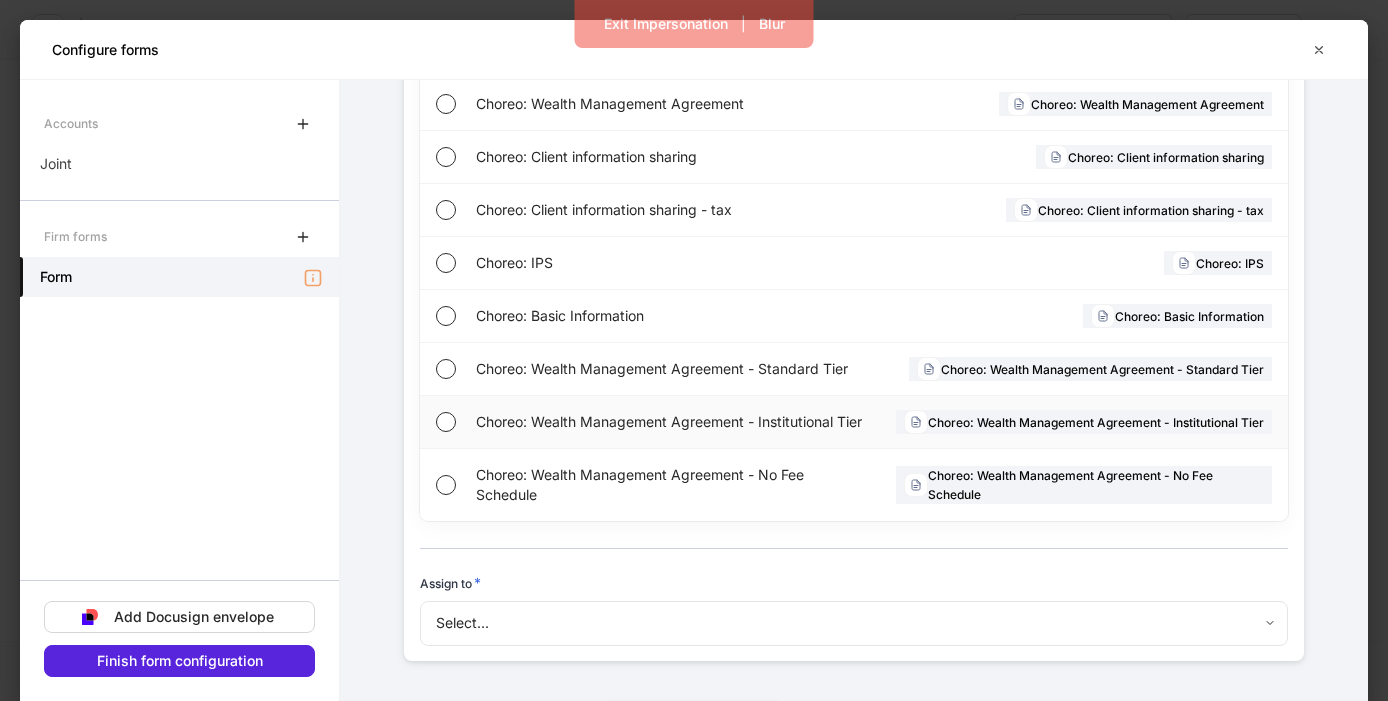 click on "Choreo: Wealth Management Agreement - Institutional Tier" at bounding box center (669, 422) 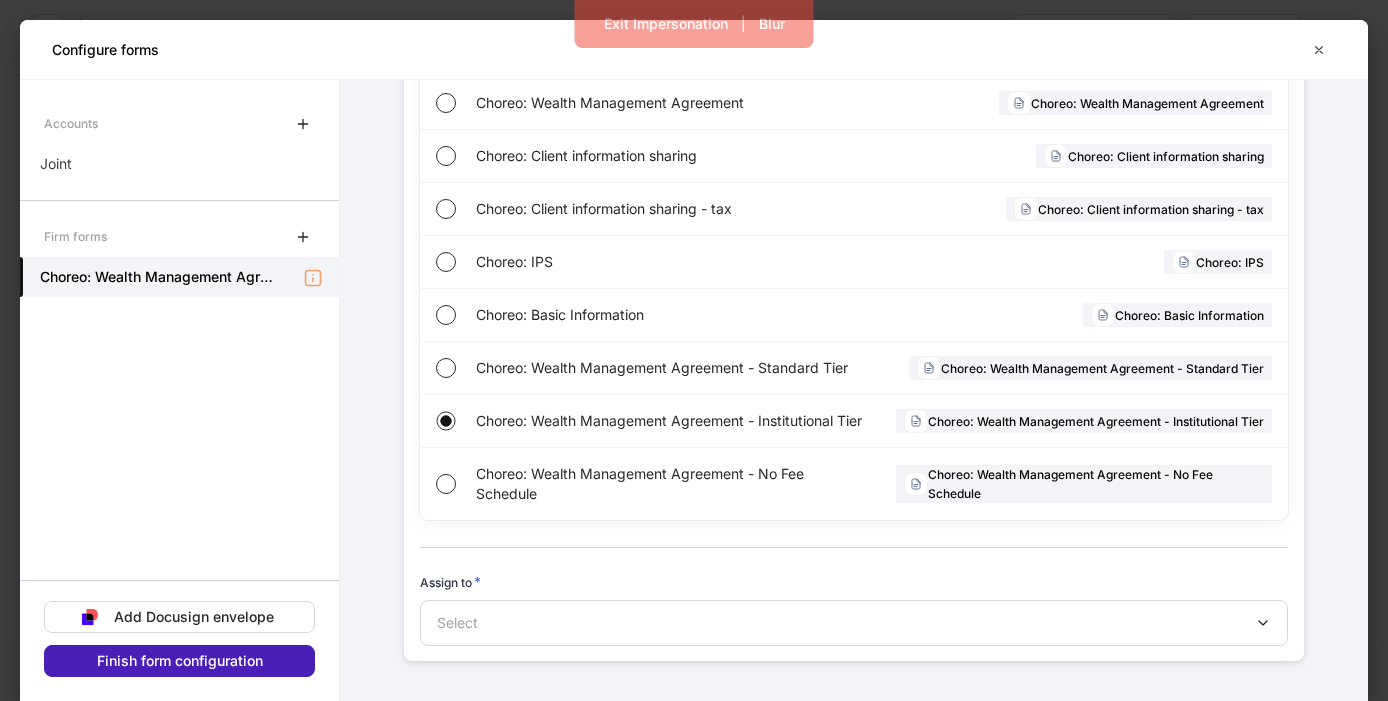 click on "Finish form configuration" at bounding box center [179, 661] 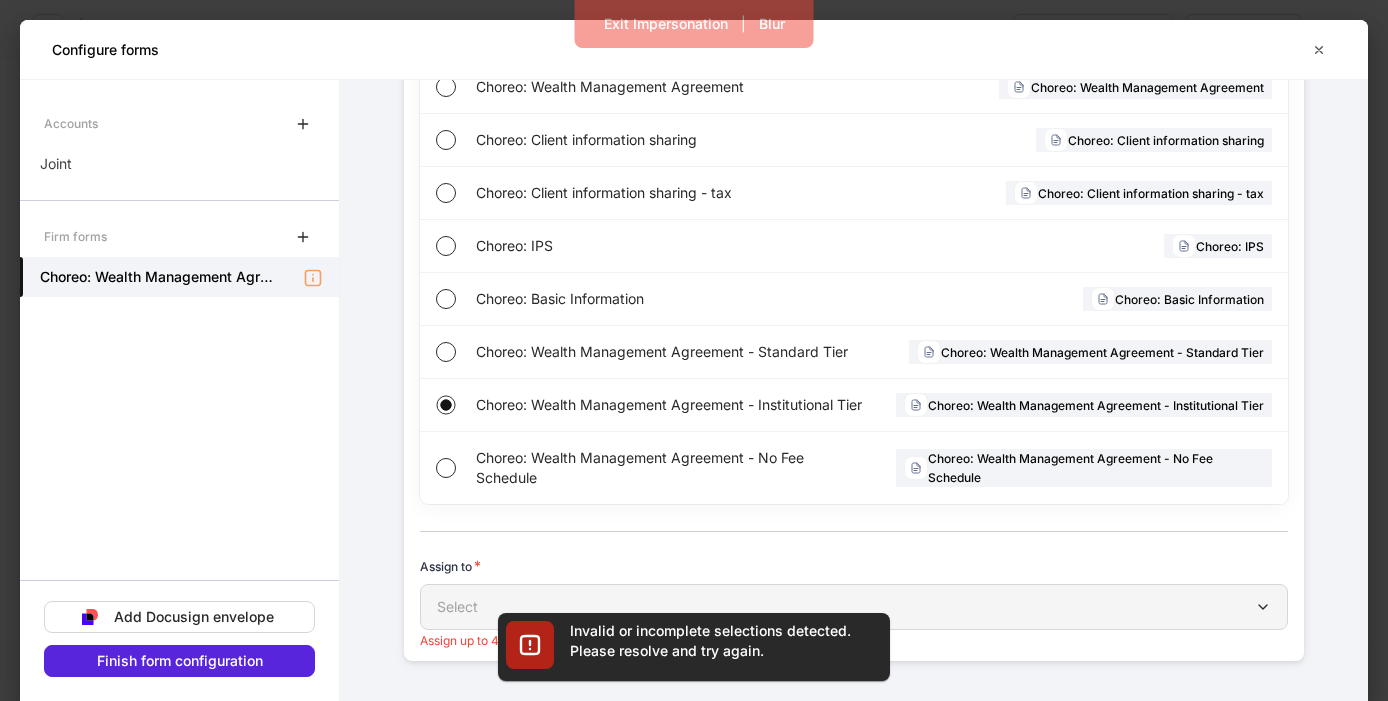 scroll, scrollTop: 319, scrollLeft: 0, axis: vertical 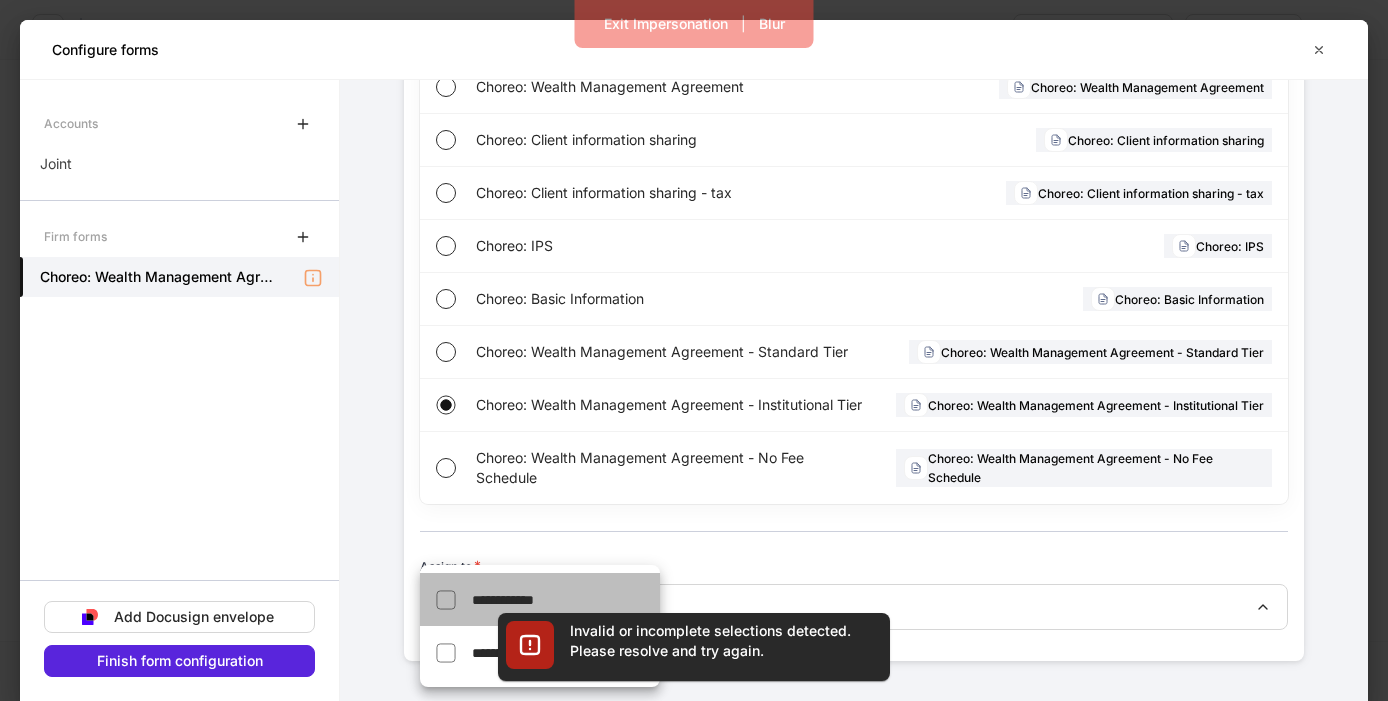 click on "**********" at bounding box center (540, 599) 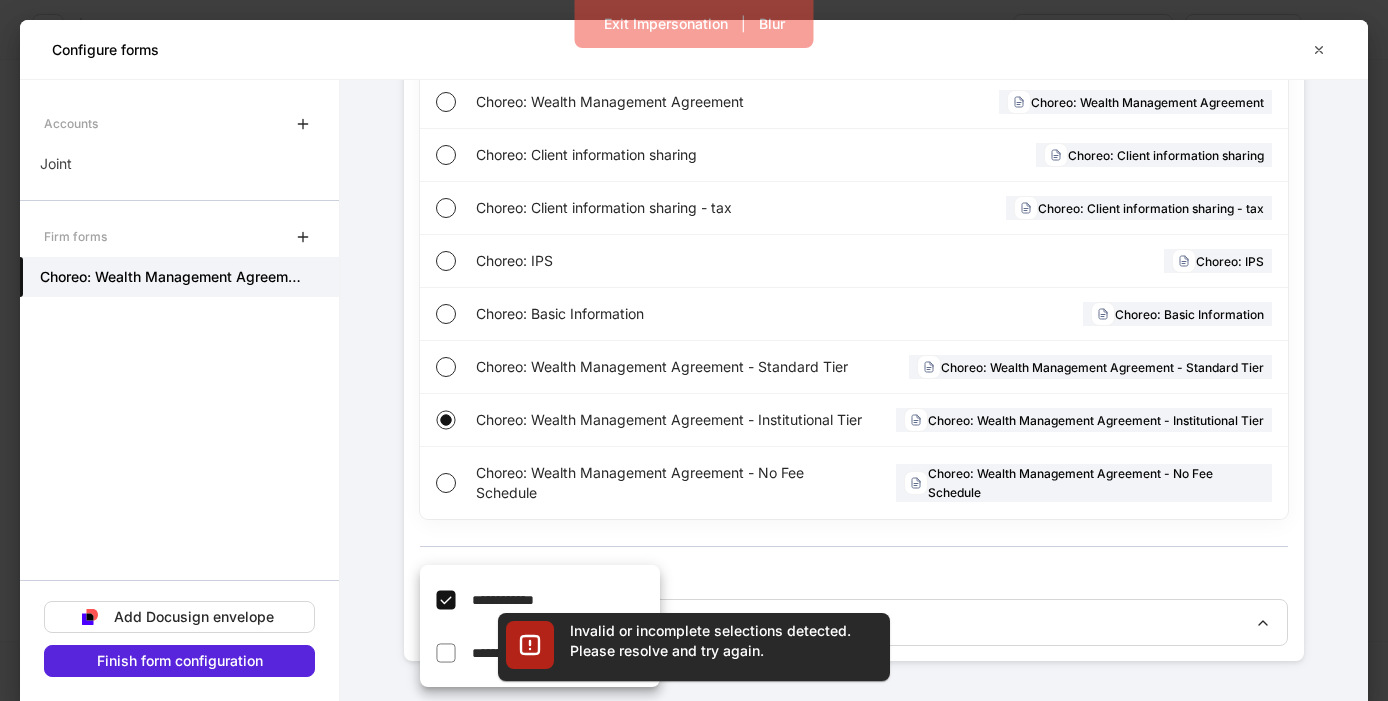 click at bounding box center [694, 350] 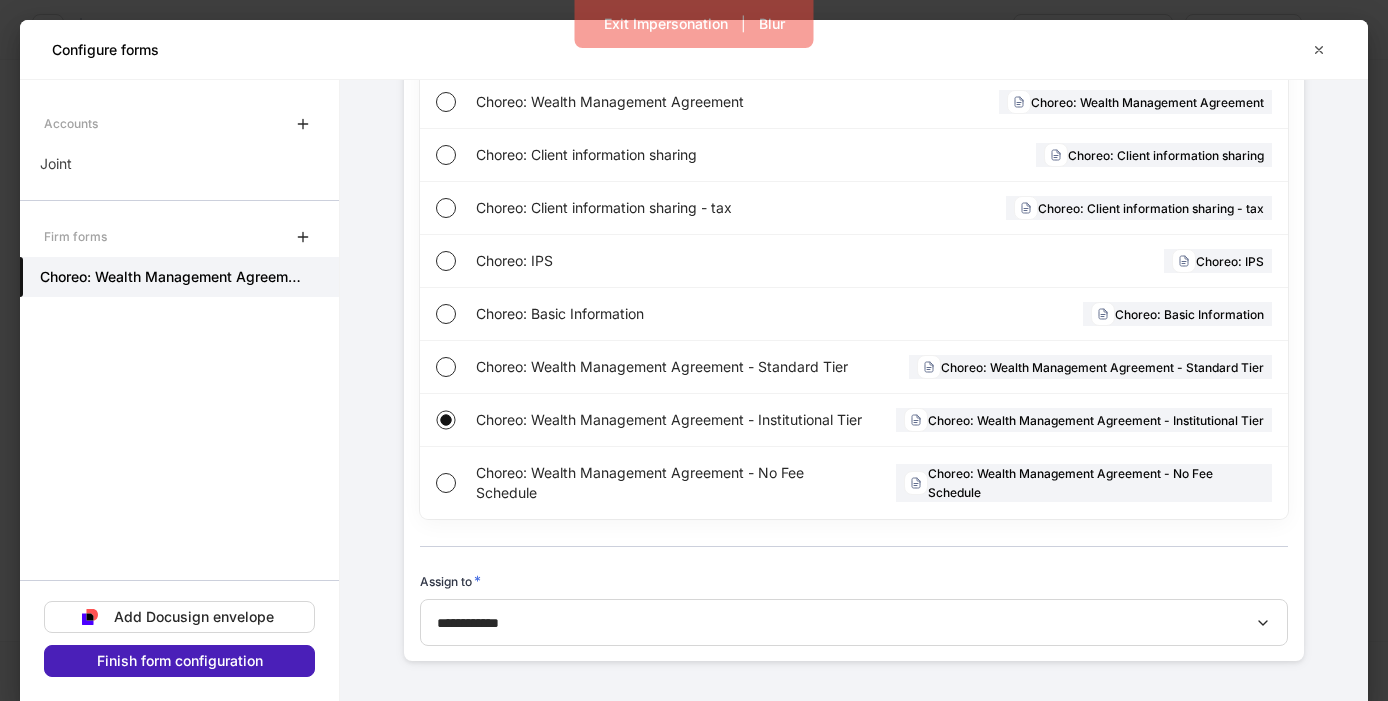 click on "Finish form configuration" at bounding box center [179, 661] 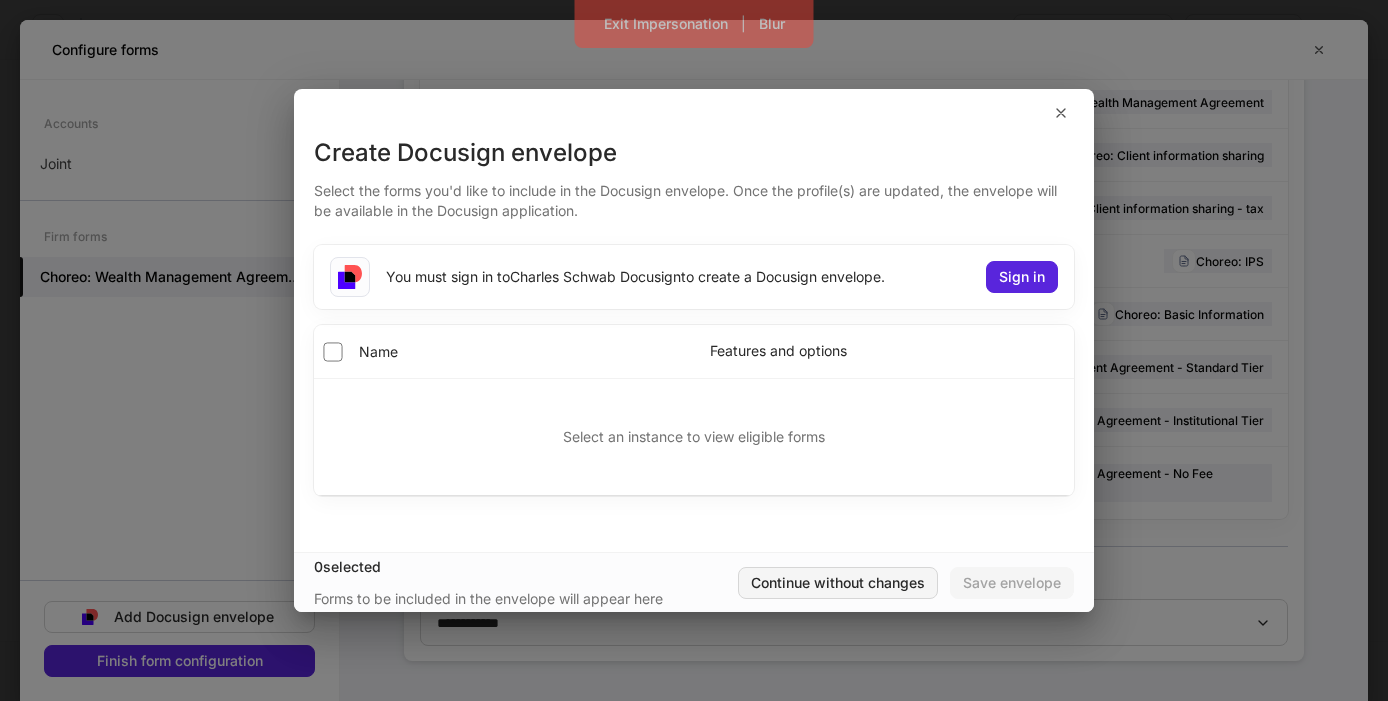 click on "Continue without changes" at bounding box center (838, 583) 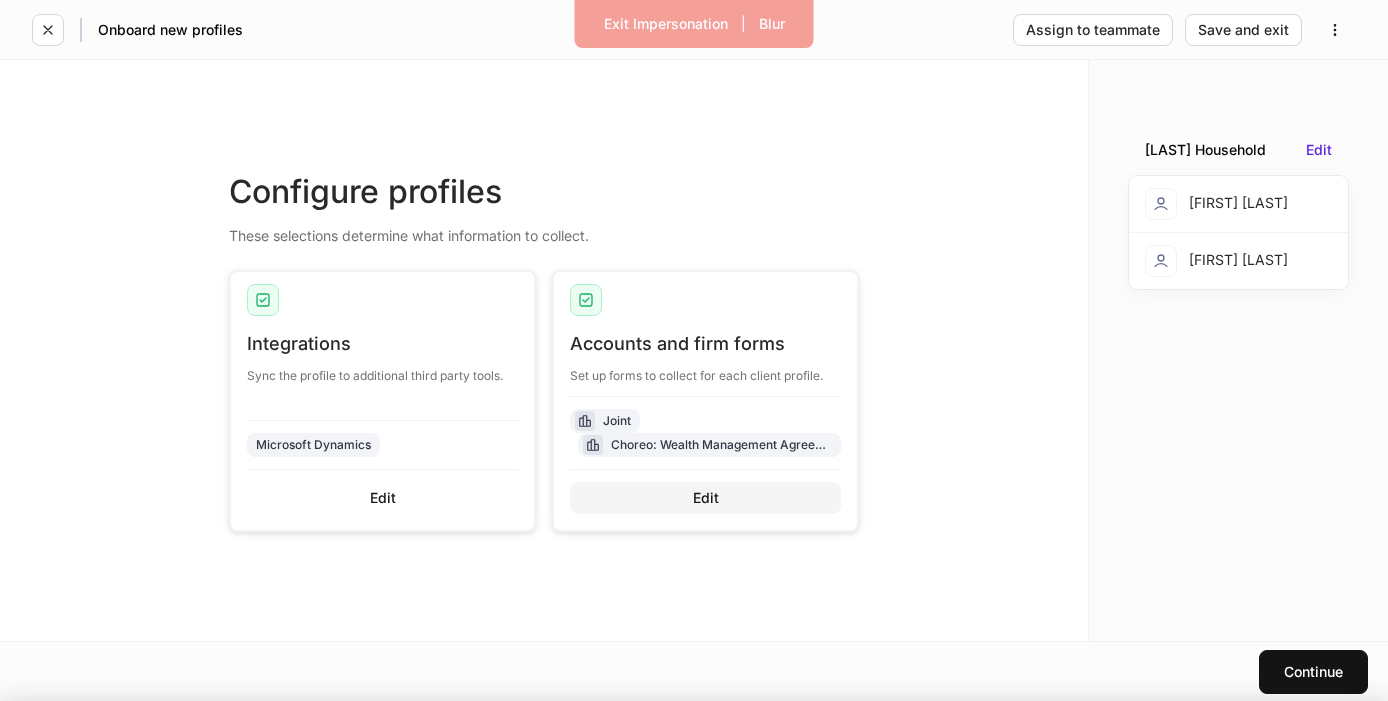 scroll, scrollTop: 243, scrollLeft: 0, axis: vertical 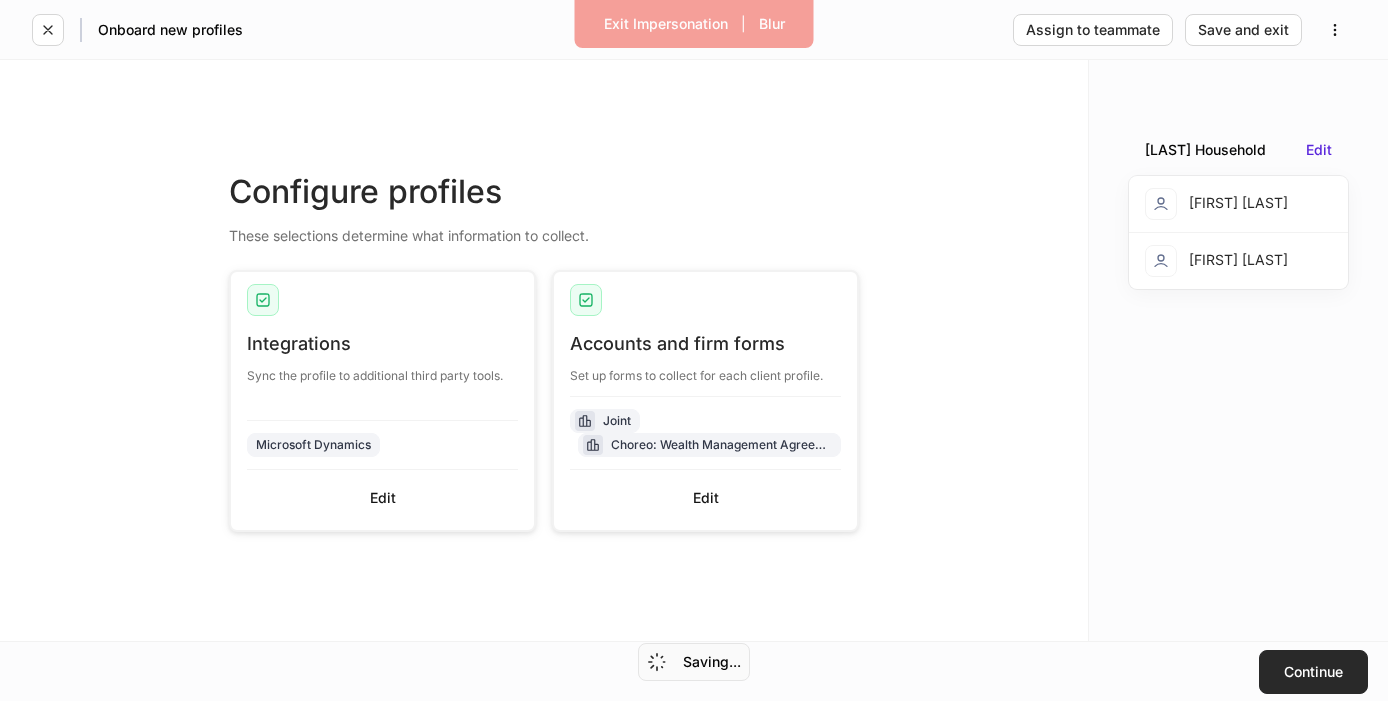 click on "Continue" at bounding box center [1313, 672] 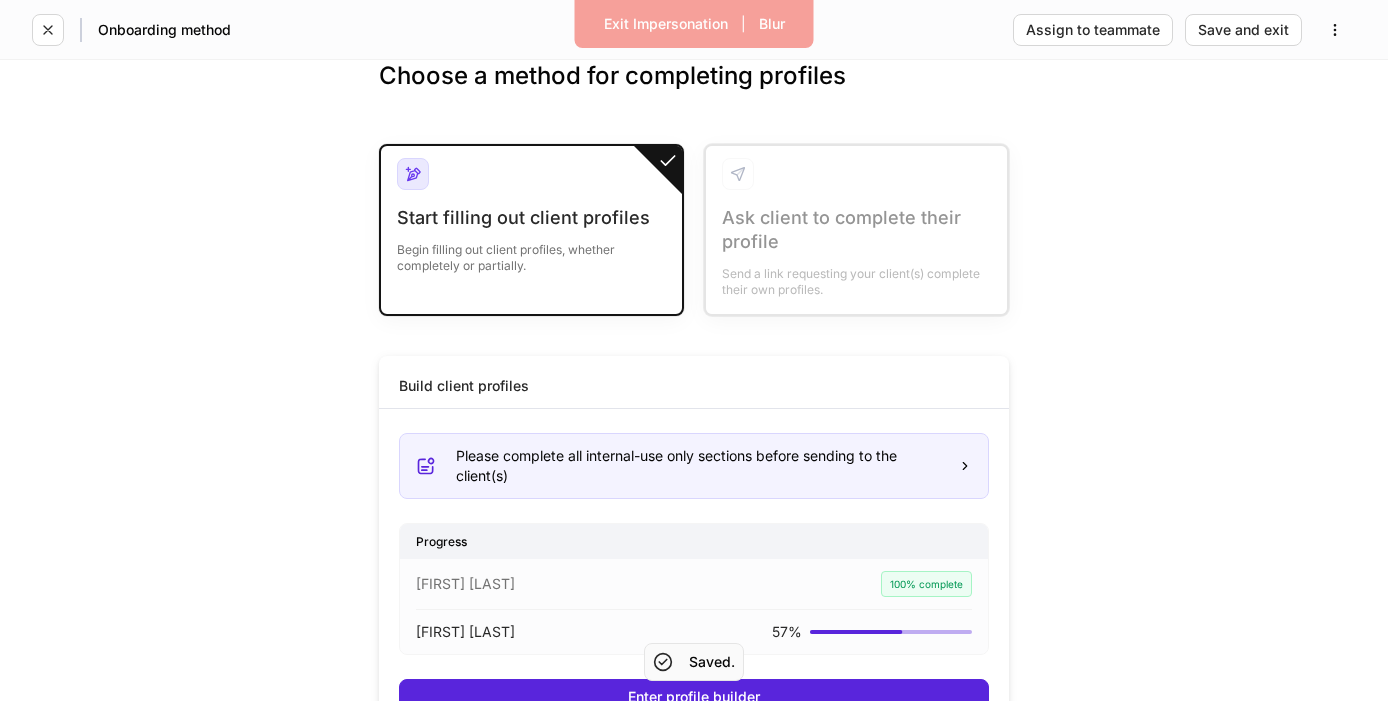 scroll, scrollTop: 94, scrollLeft: 0, axis: vertical 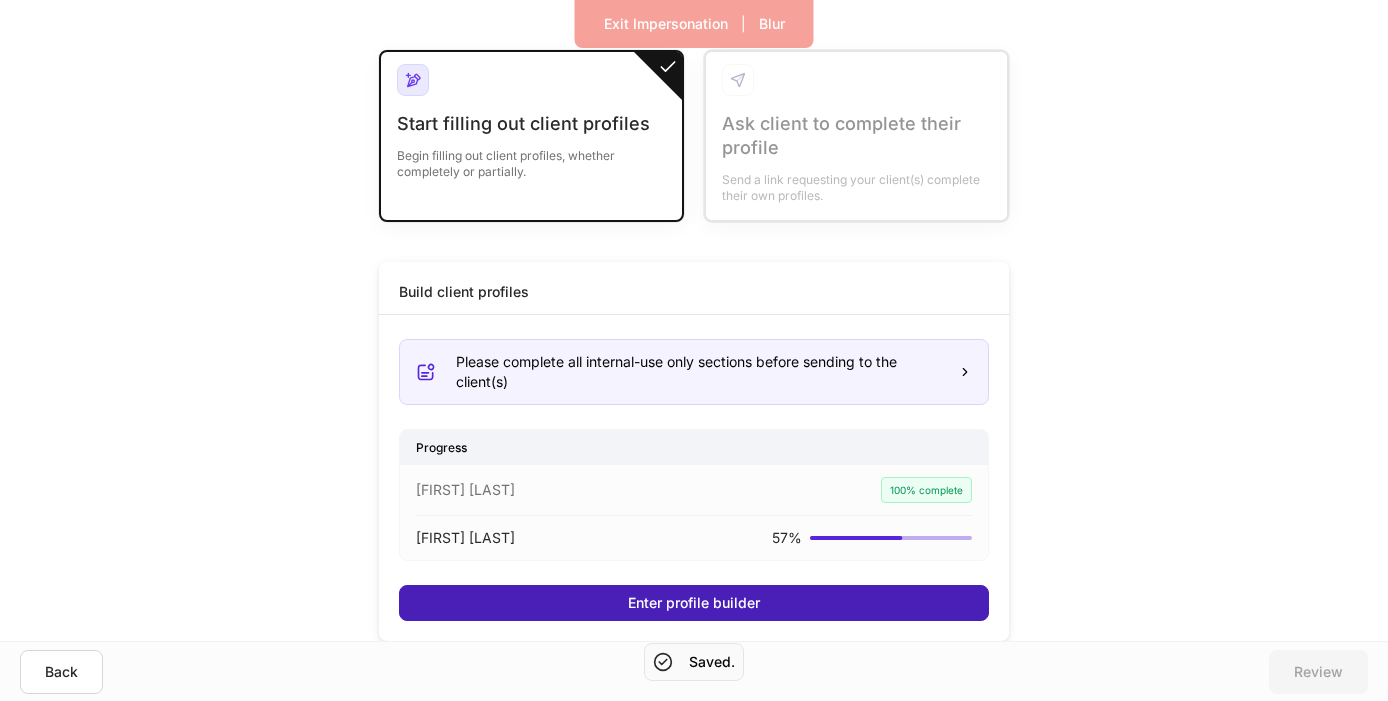 click on "Enter profile builder" at bounding box center (694, 603) 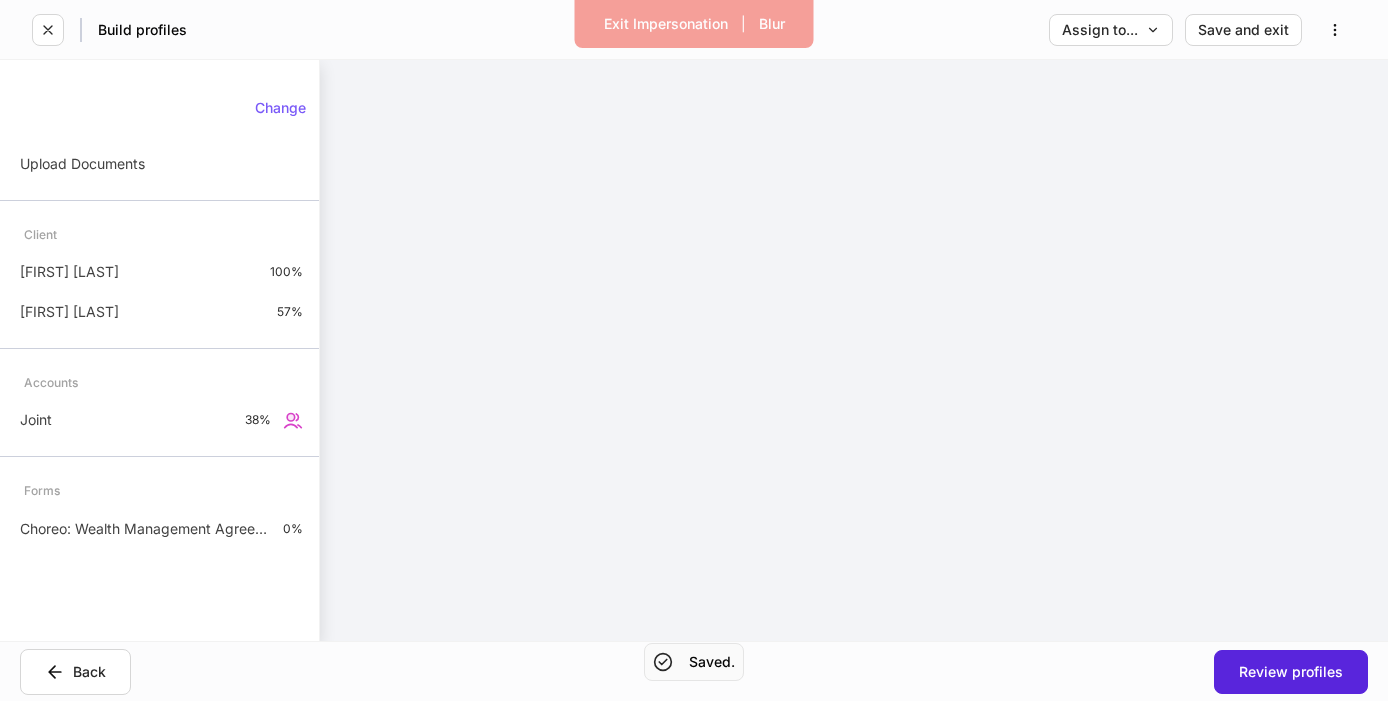 scroll, scrollTop: 0, scrollLeft: 0, axis: both 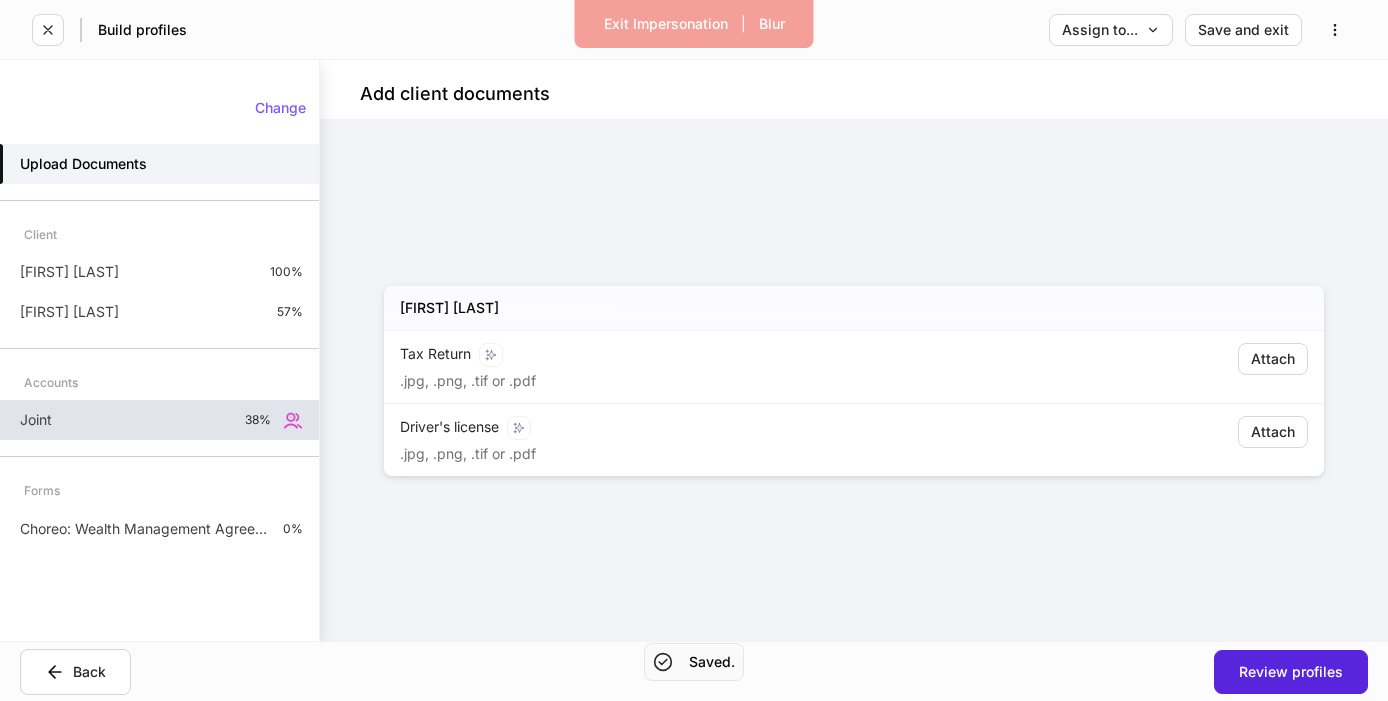 click on "Joint 38%" at bounding box center (159, 420) 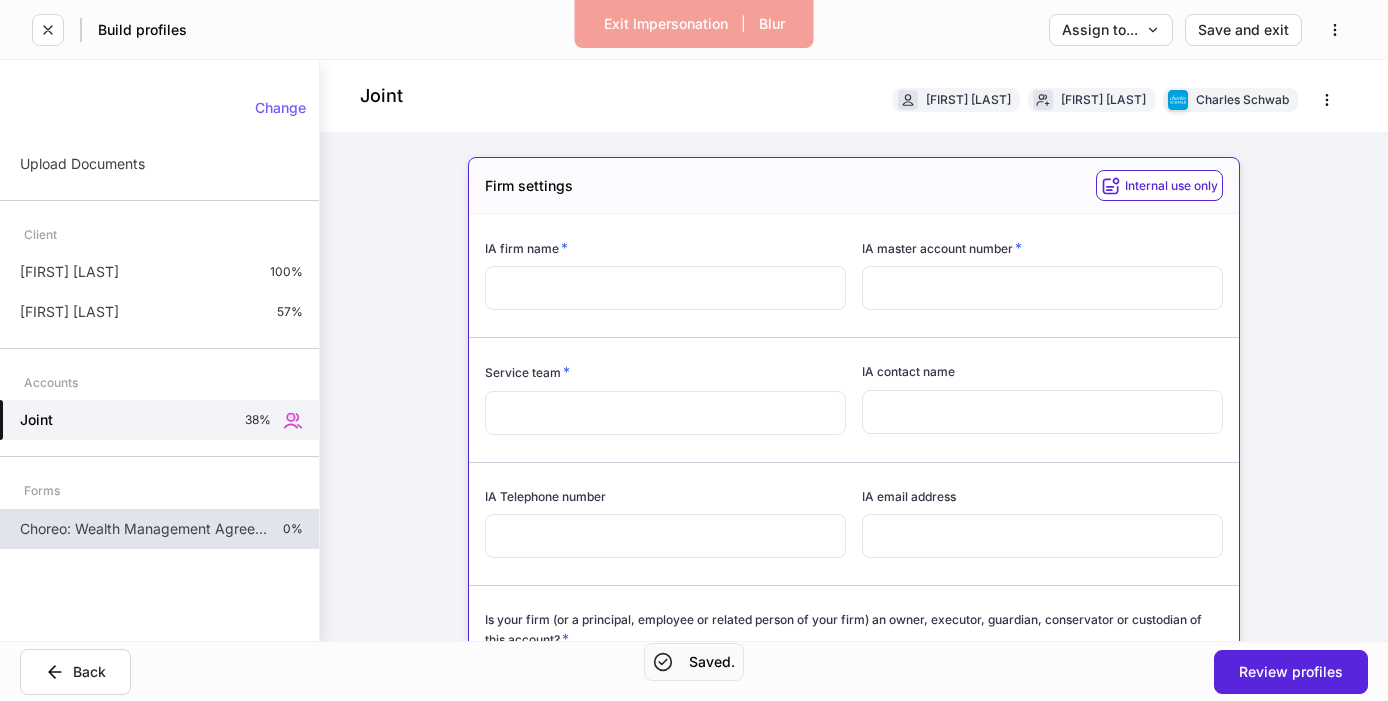 click on "Choreo: Wealth Management Agreement - Institutional Tier" at bounding box center [143, 529] 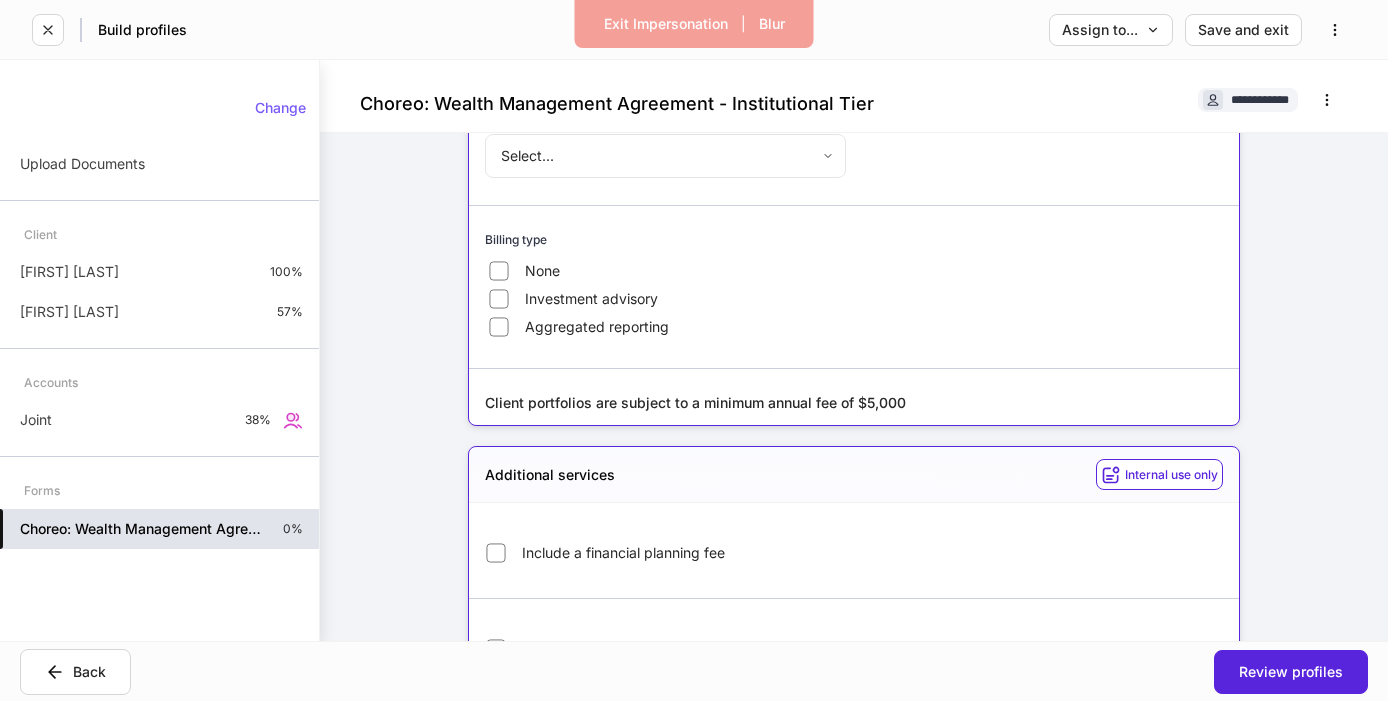 scroll, scrollTop: 1245, scrollLeft: 0, axis: vertical 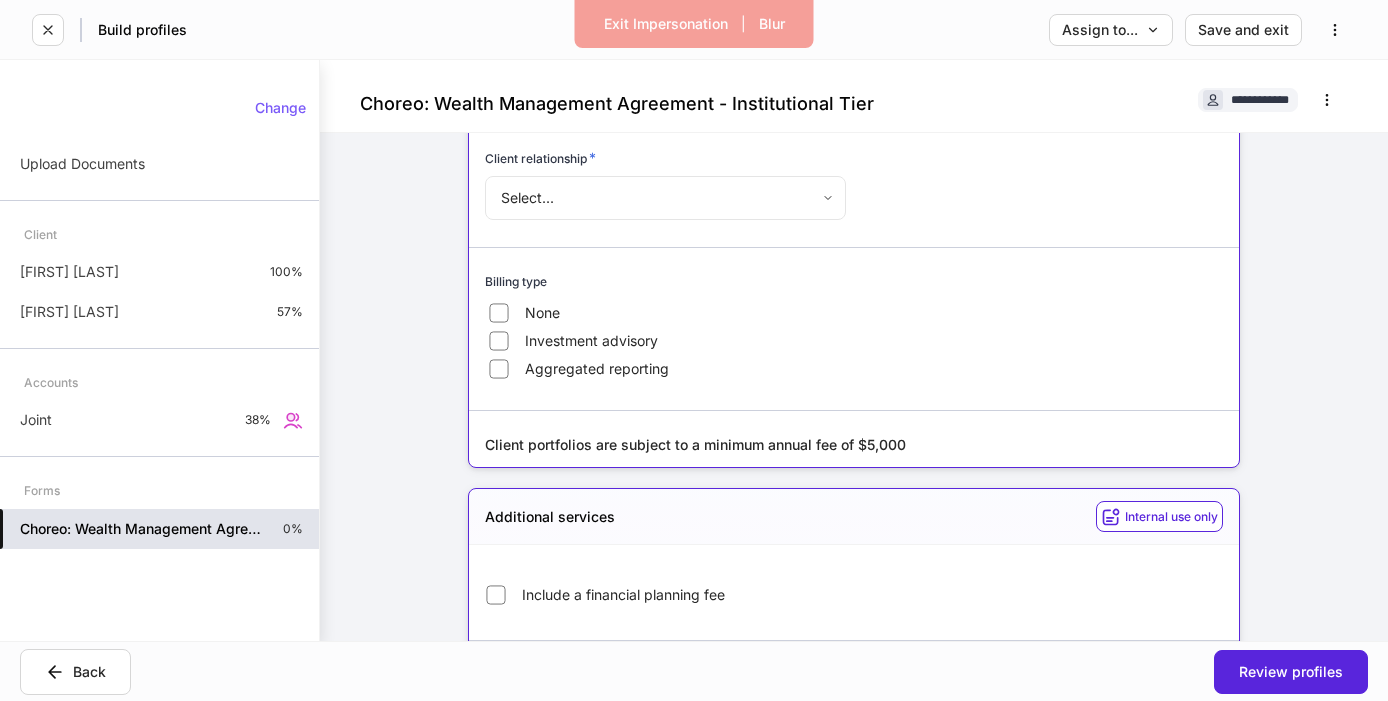 click on "Investment advisory" at bounding box center [591, 341] 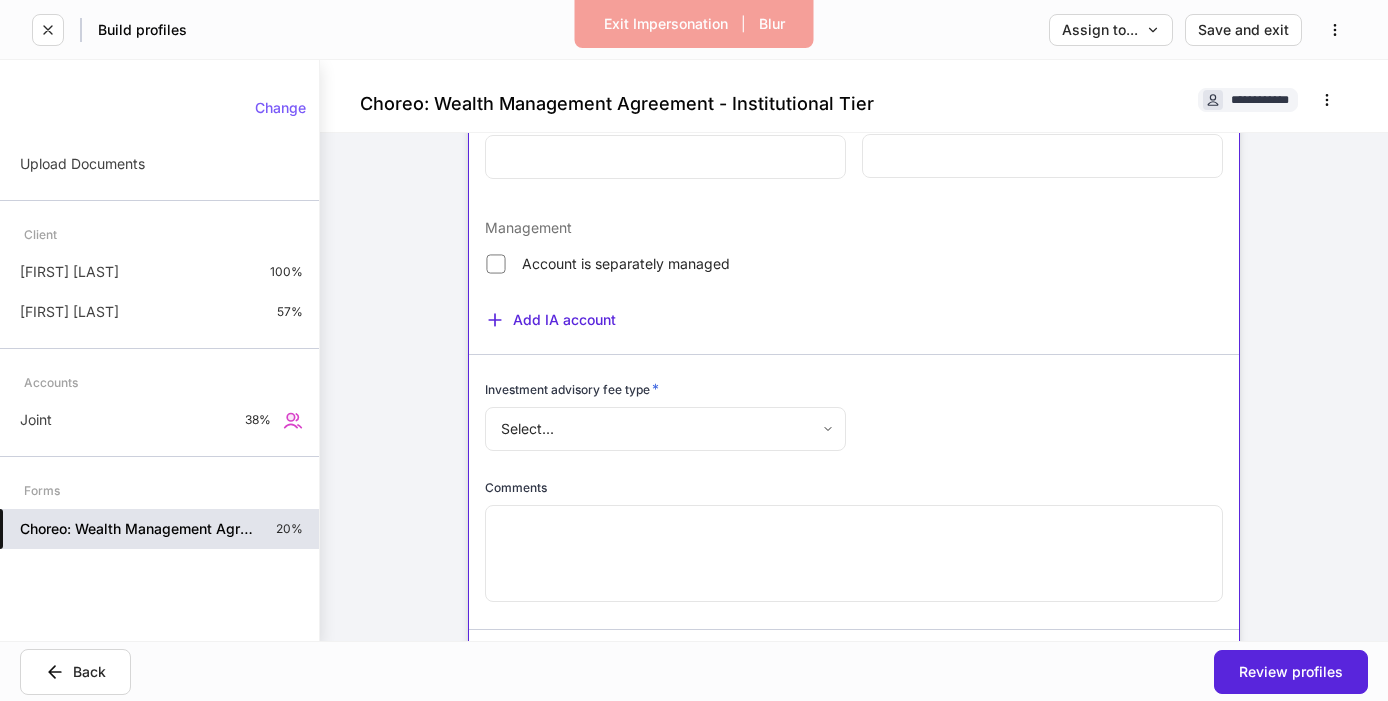 scroll, scrollTop: 1770, scrollLeft: 0, axis: vertical 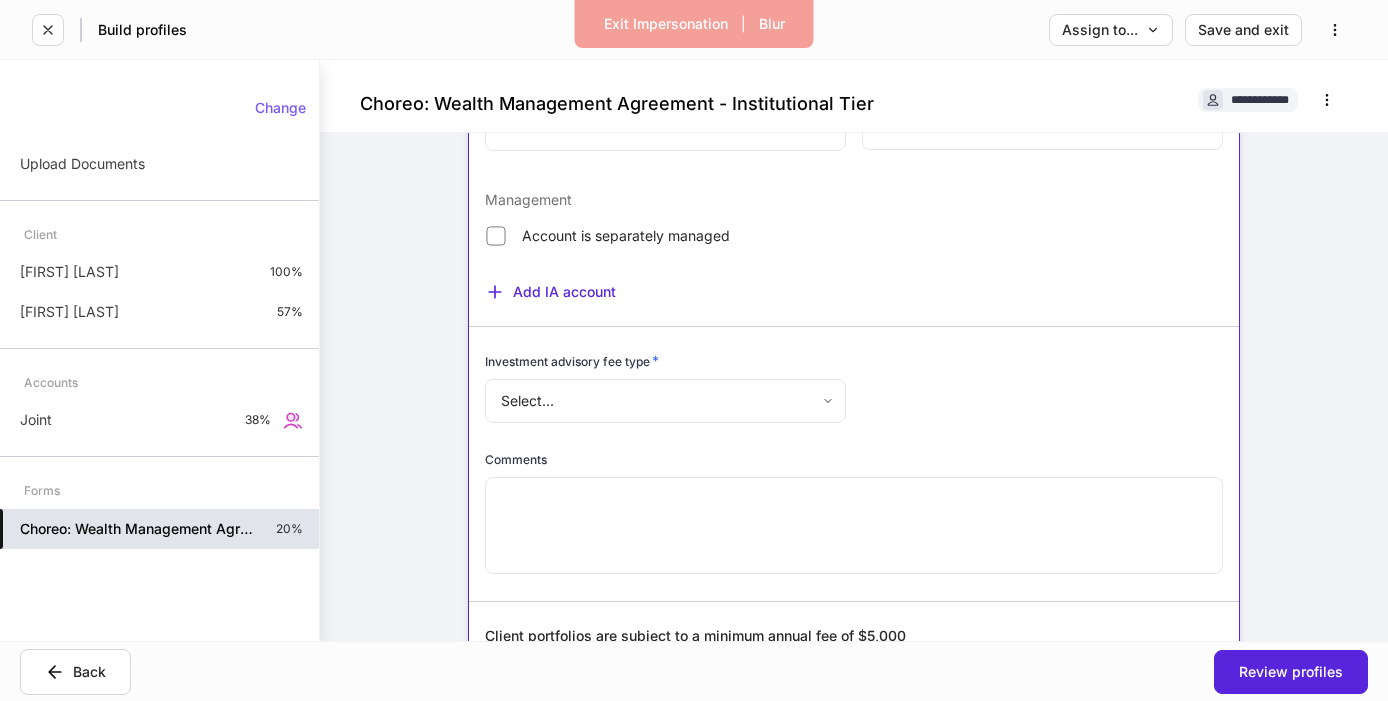 click on "Exit Impersonation | Blur Build profiles Assign to... Save and exit Choreo: Wealth Management Agreement - Institutional Tier [NAME] Internal use only Financial Advisor * Add financial advisor Name None added Client relationship, portfolios and reporting instructions Internal use only Client relationship * Select... ​ Client relationship name(s) * ​ Comments * ​ Internal use Internal use only   New client Client ID ​ Master ID ​ SEC Type * Select... ​   ID verification Comments * ​ Billing Internal use only Client relationship * Select... ​ Billing type None Investment advisory Aggregated reporting Investment advisory accounts * Account number ​ Custodian * Select... ​ Account registration * ​ Billing account ​   Management Account is separately managed Add IA account Investment advisory fee type * Select... ​ Comments * ​ Client portfolios are subject to a minimum annual fee of $5,000 Additional services Internal use only   Include a financial planning fee   100%" at bounding box center [694, 350] 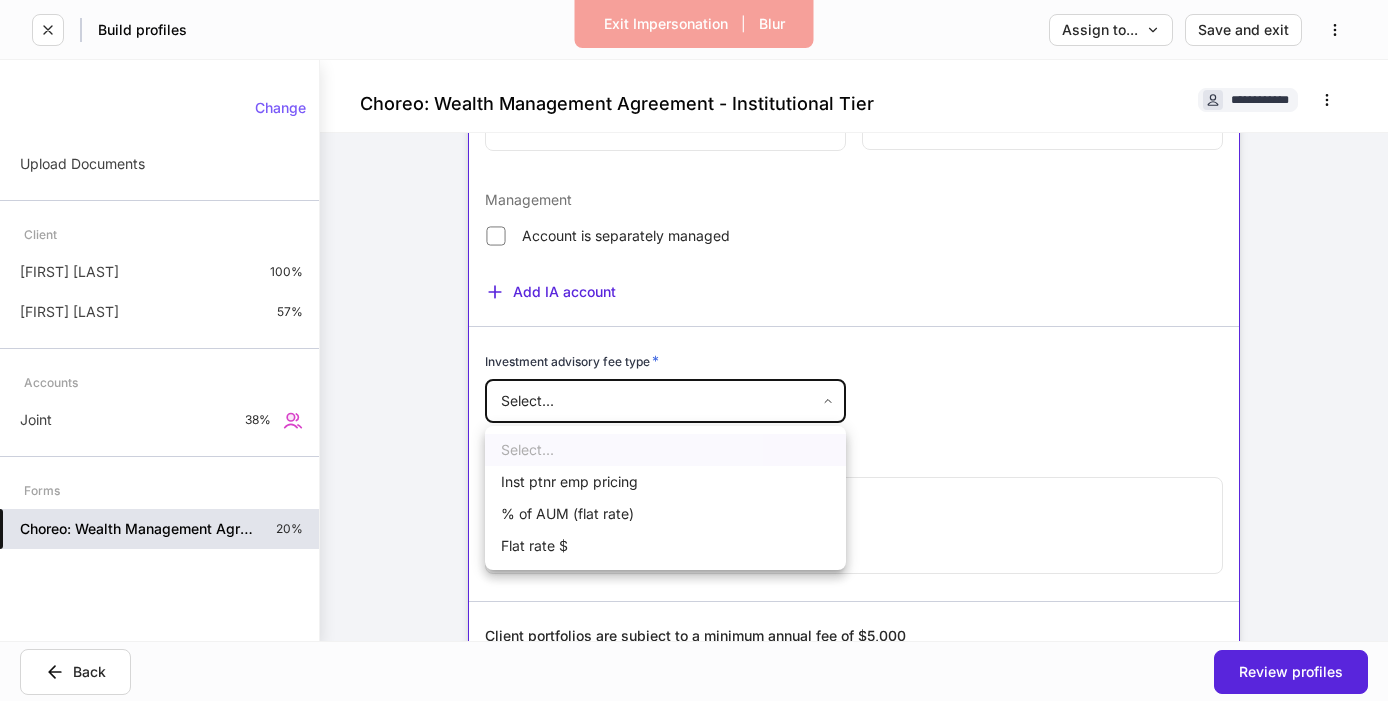 click at bounding box center [694, 350] 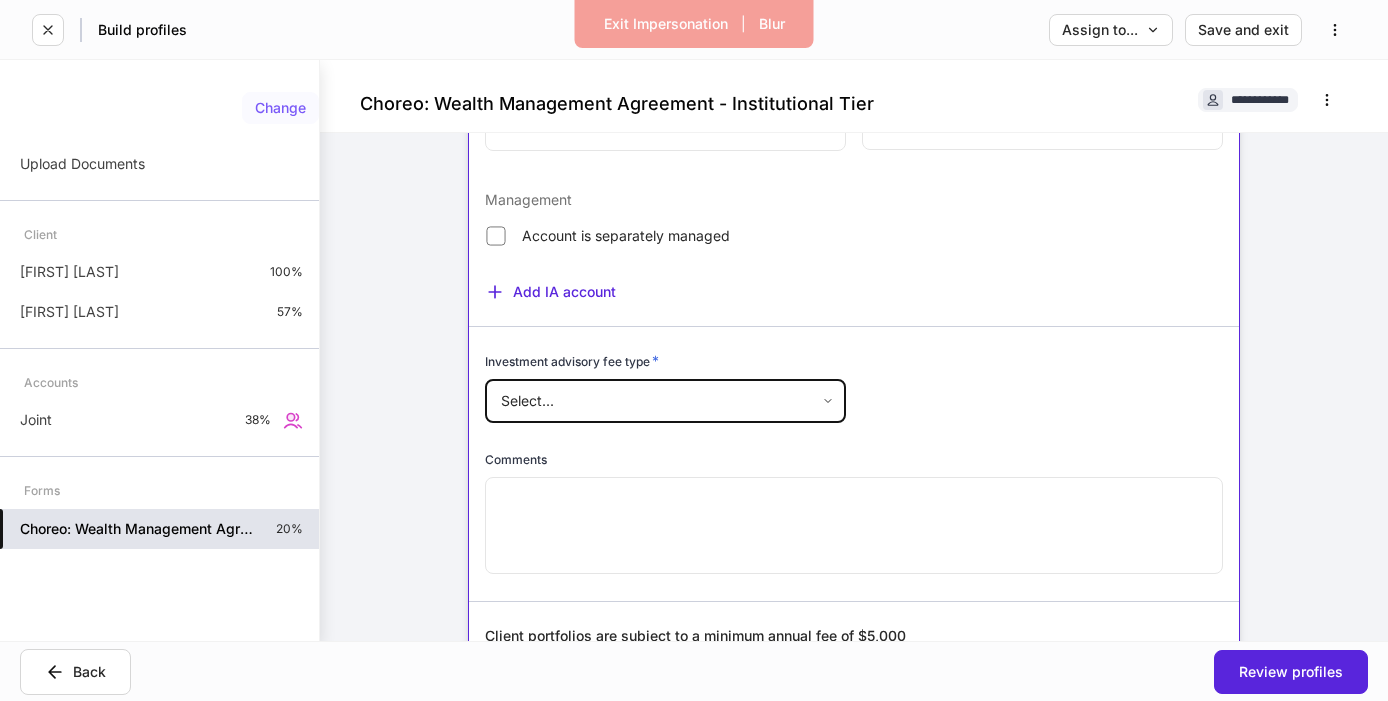click on "Change" at bounding box center (280, 108) 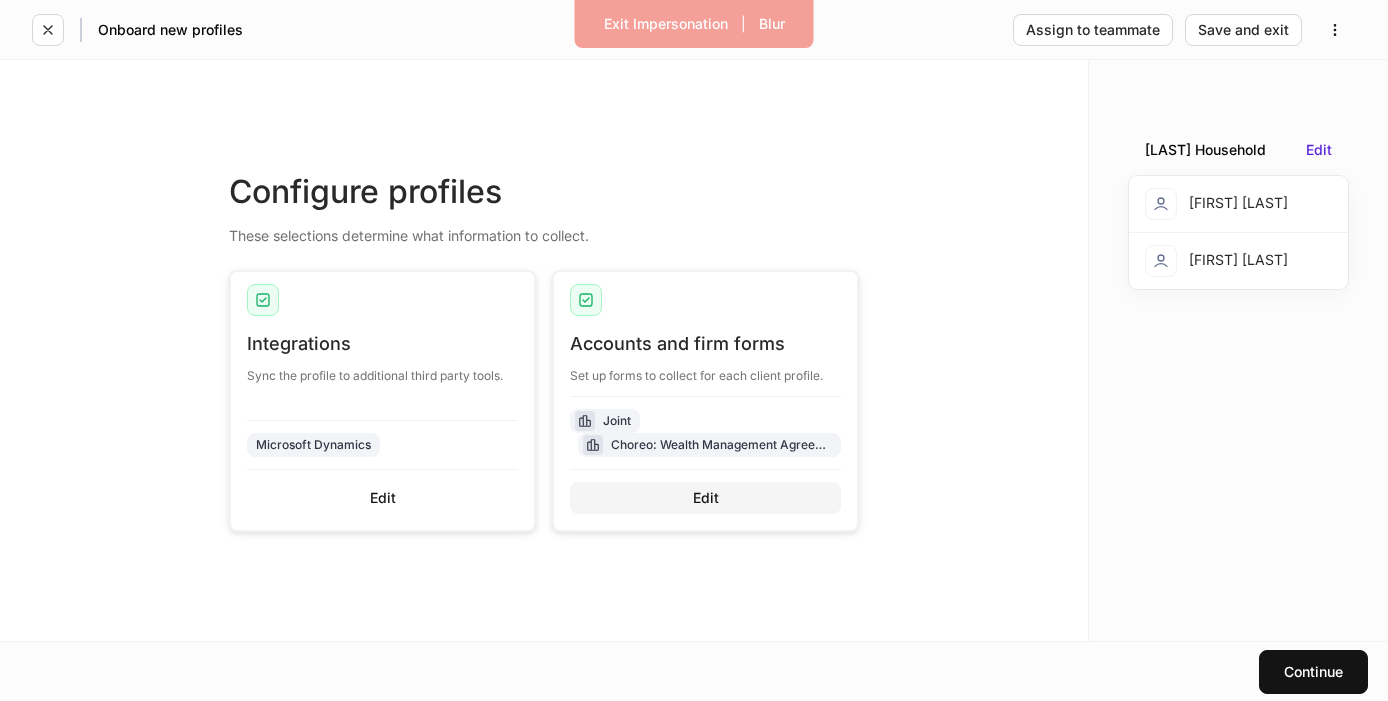 click on "Edit" at bounding box center (705, 498) 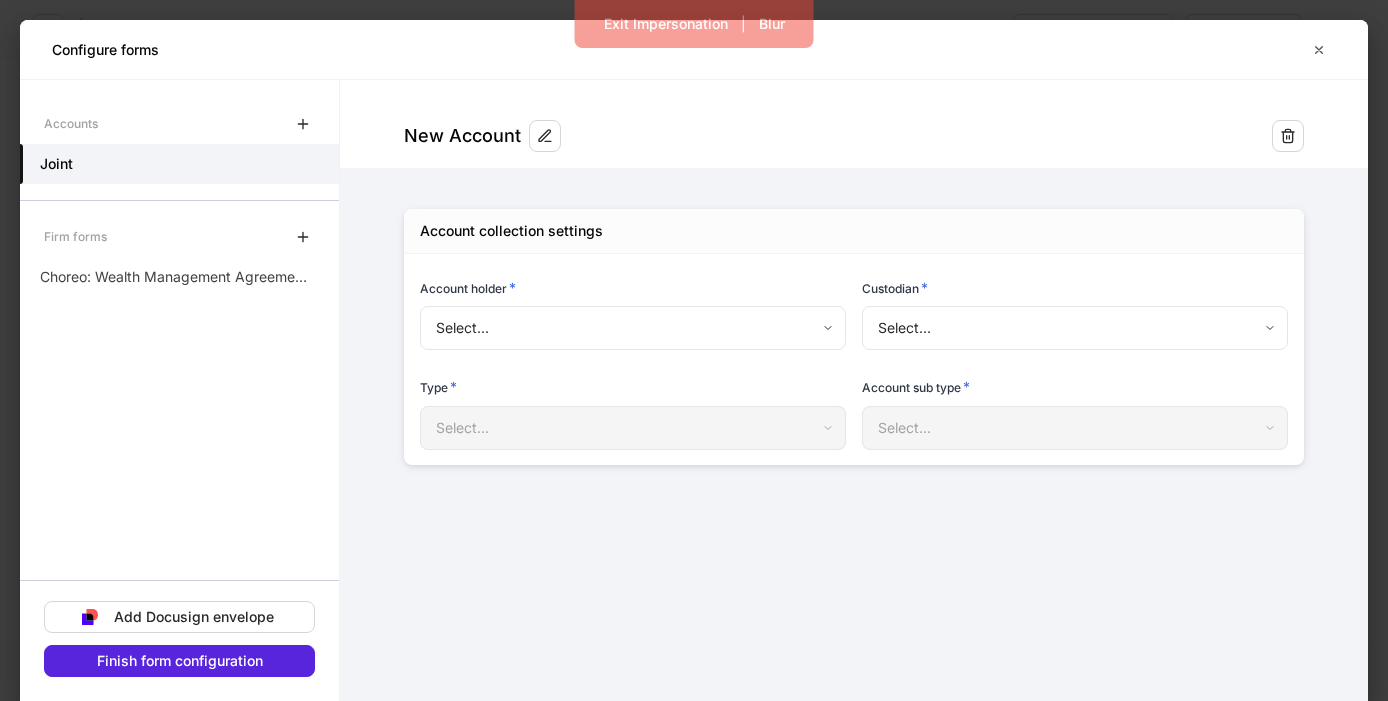 type on "**********" 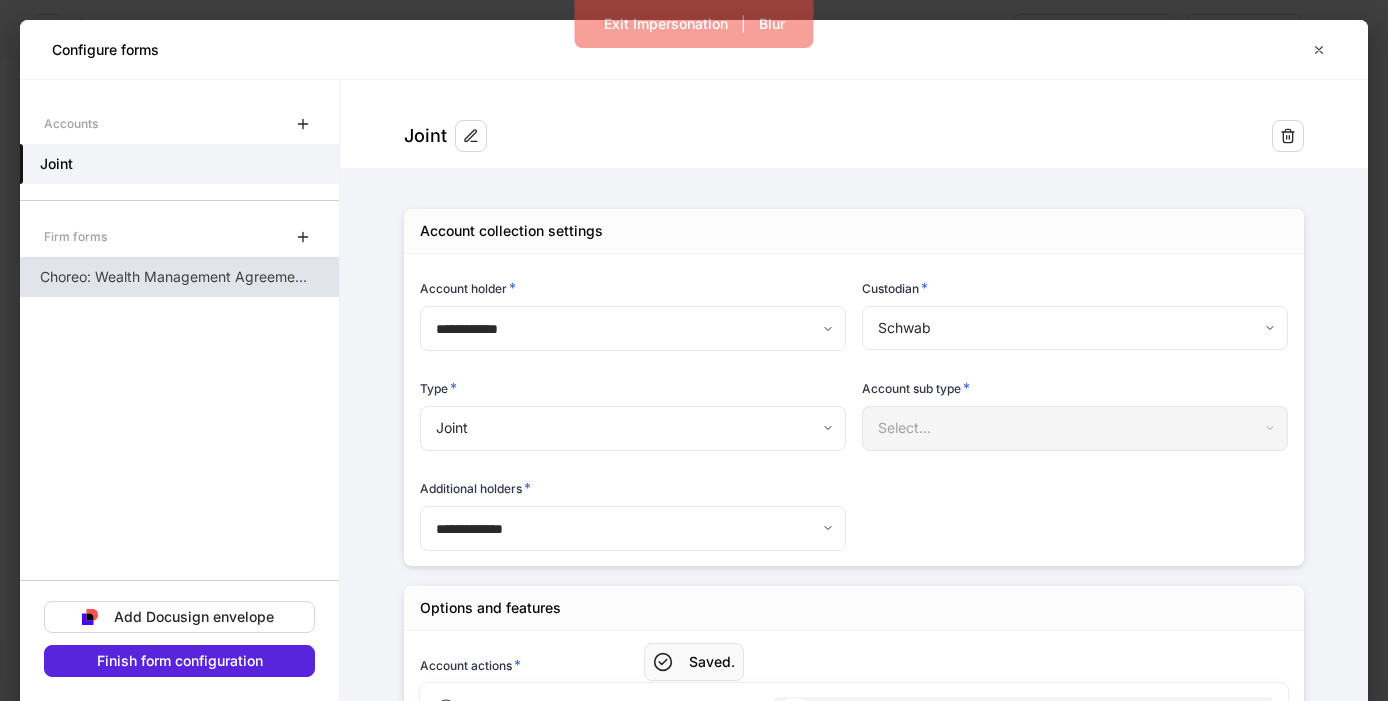 click on "Choreo: Wealth Management Agreement - Institutional Tier" at bounding box center (179, 277) 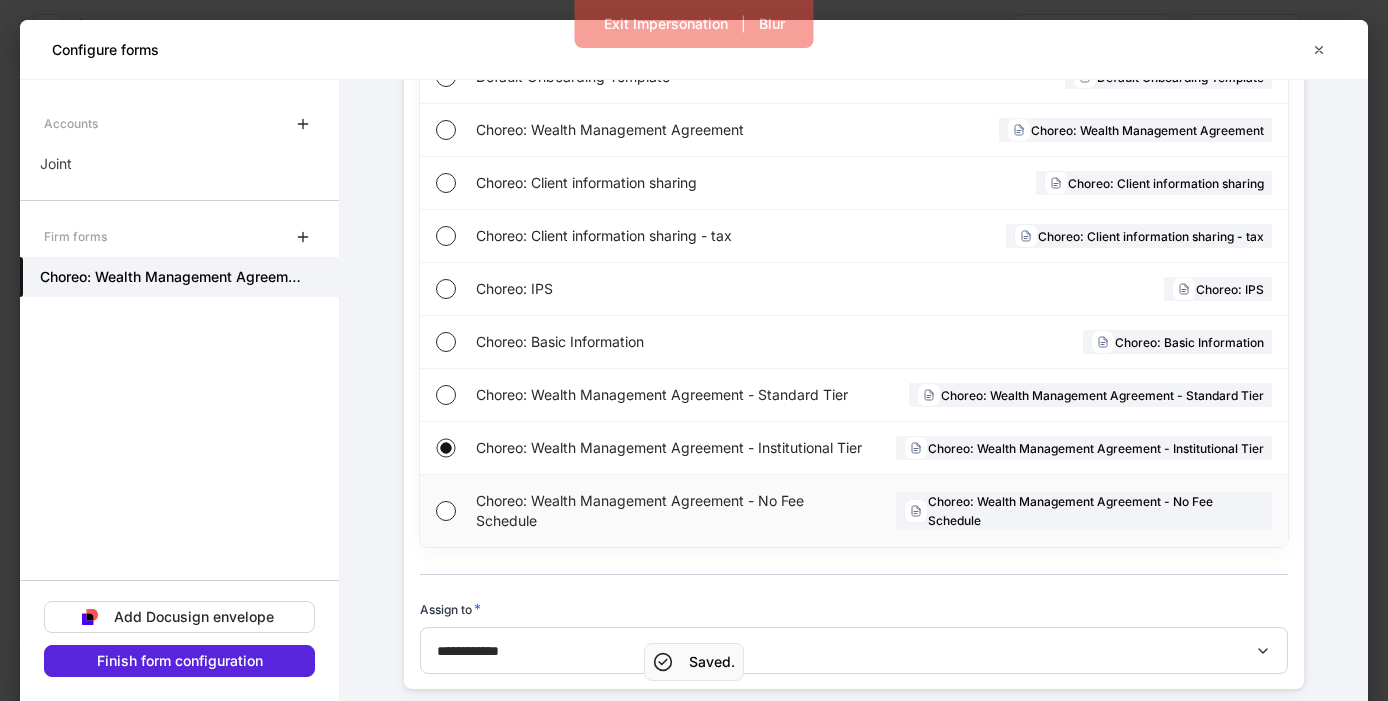 scroll, scrollTop: 276, scrollLeft: 0, axis: vertical 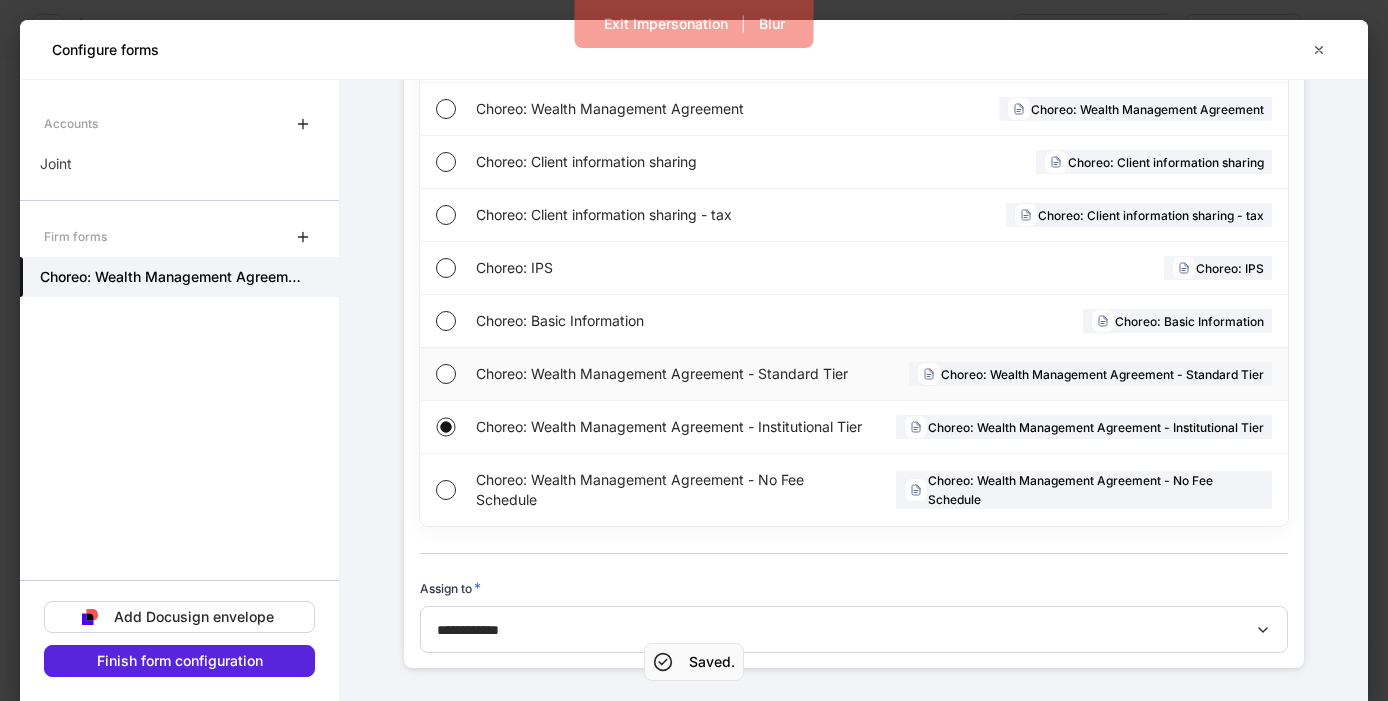 click on "Choreo: Wealth Management Agreement - Standard Tier" at bounding box center [669, 374] 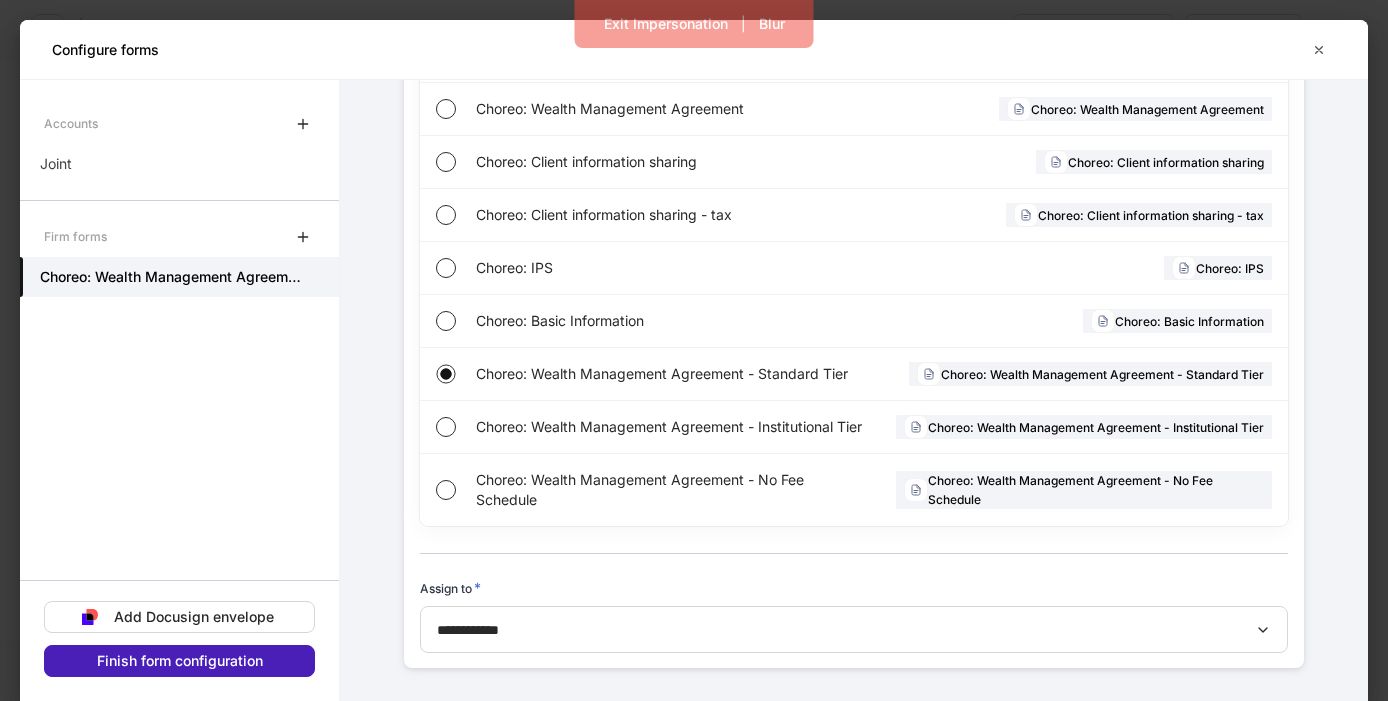 click on "Finish form configuration" at bounding box center [179, 661] 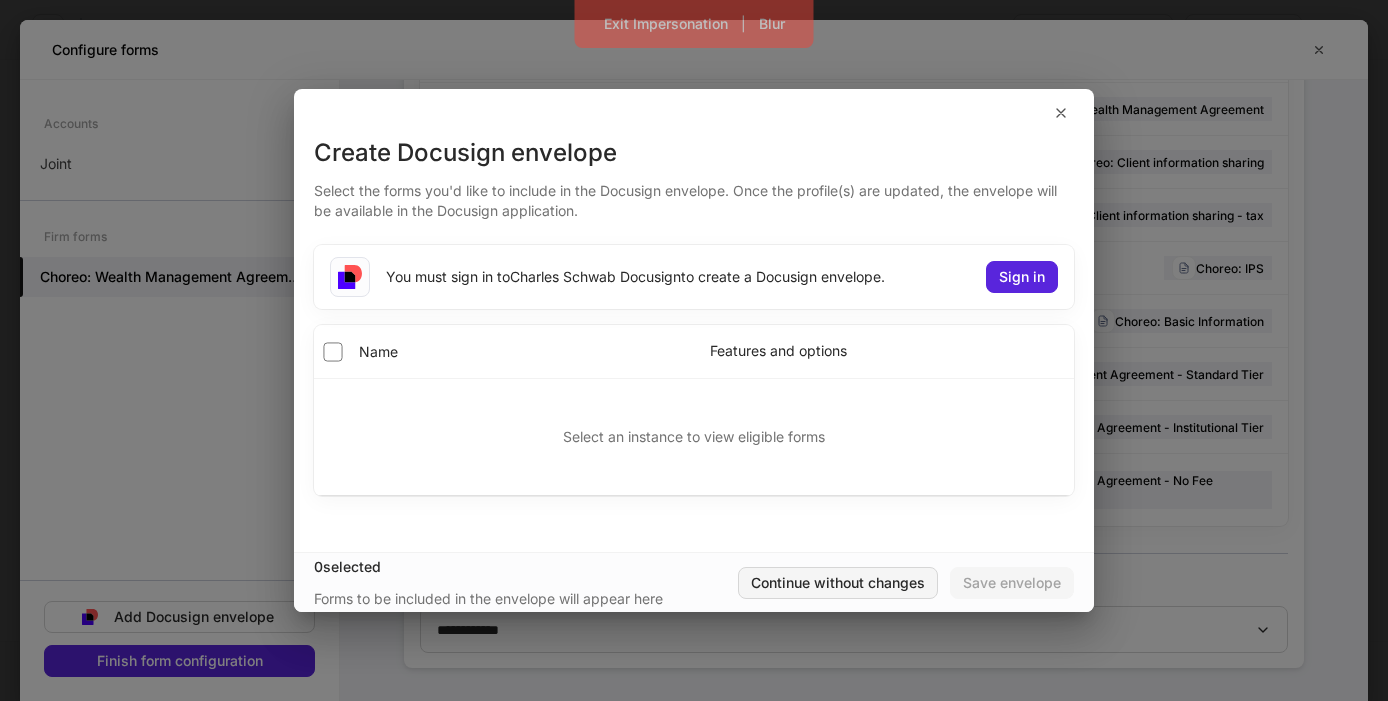 click on "Continue without changes" at bounding box center (838, 583) 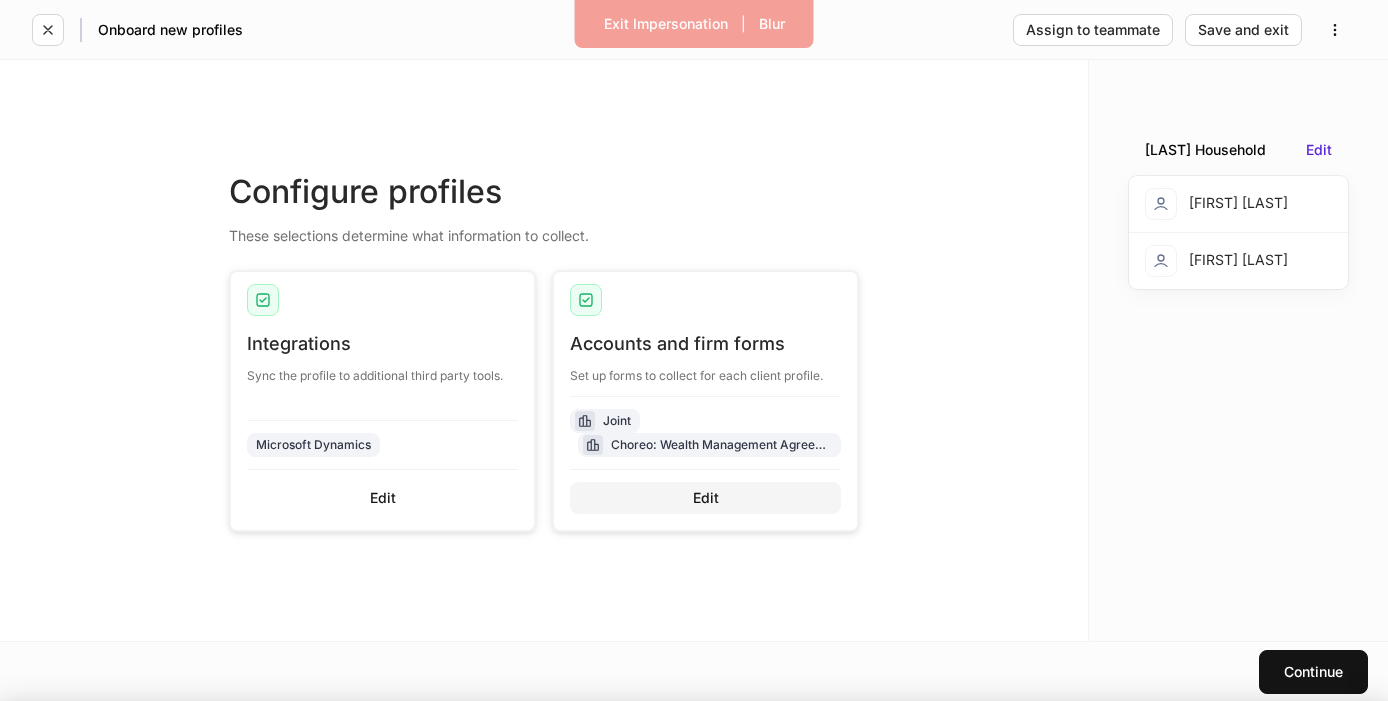 scroll, scrollTop: 243, scrollLeft: 0, axis: vertical 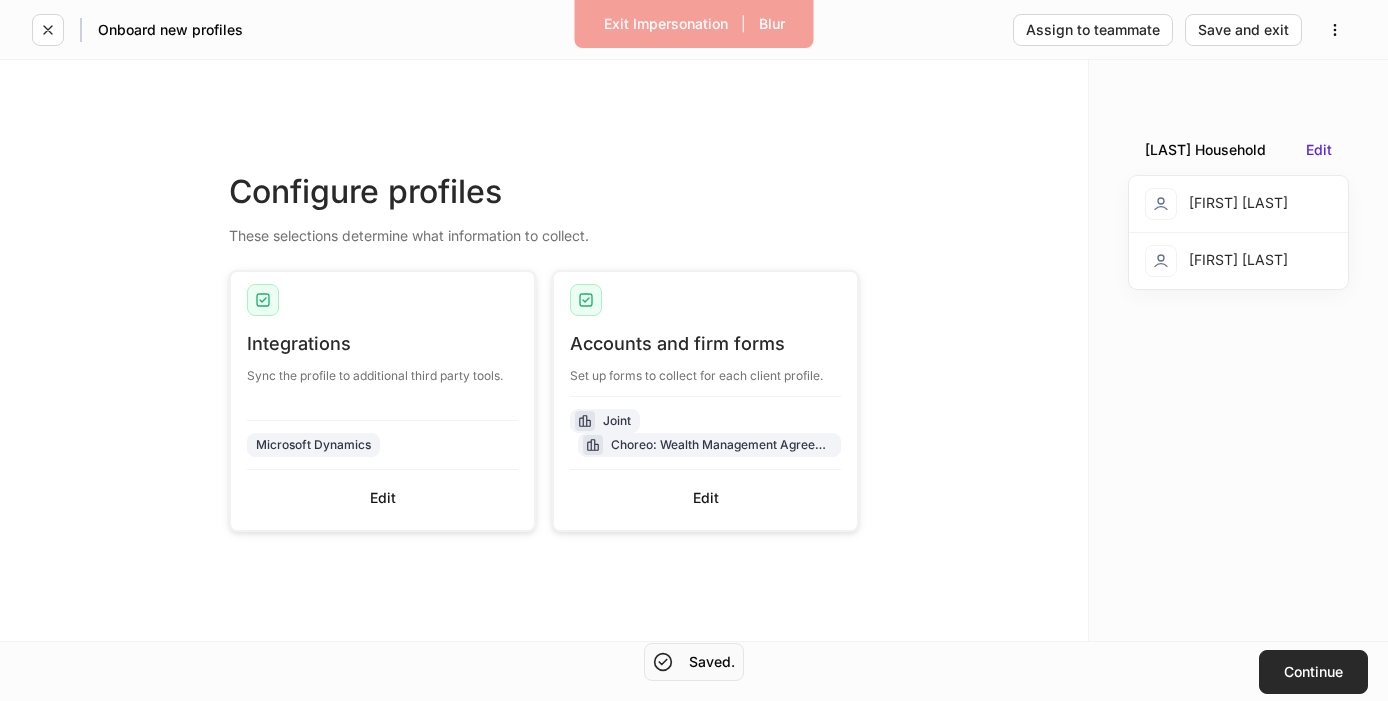 click on "Continue" at bounding box center [1313, 672] 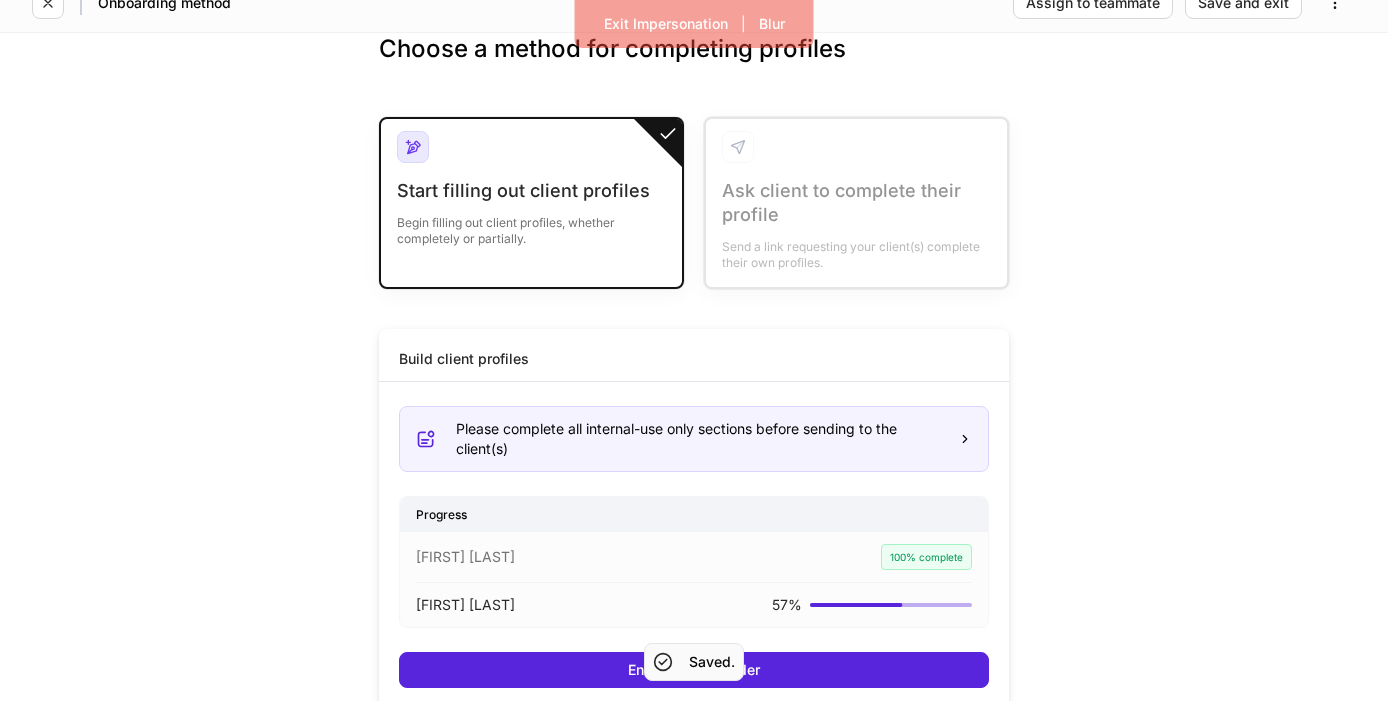 scroll, scrollTop: 35, scrollLeft: 0, axis: vertical 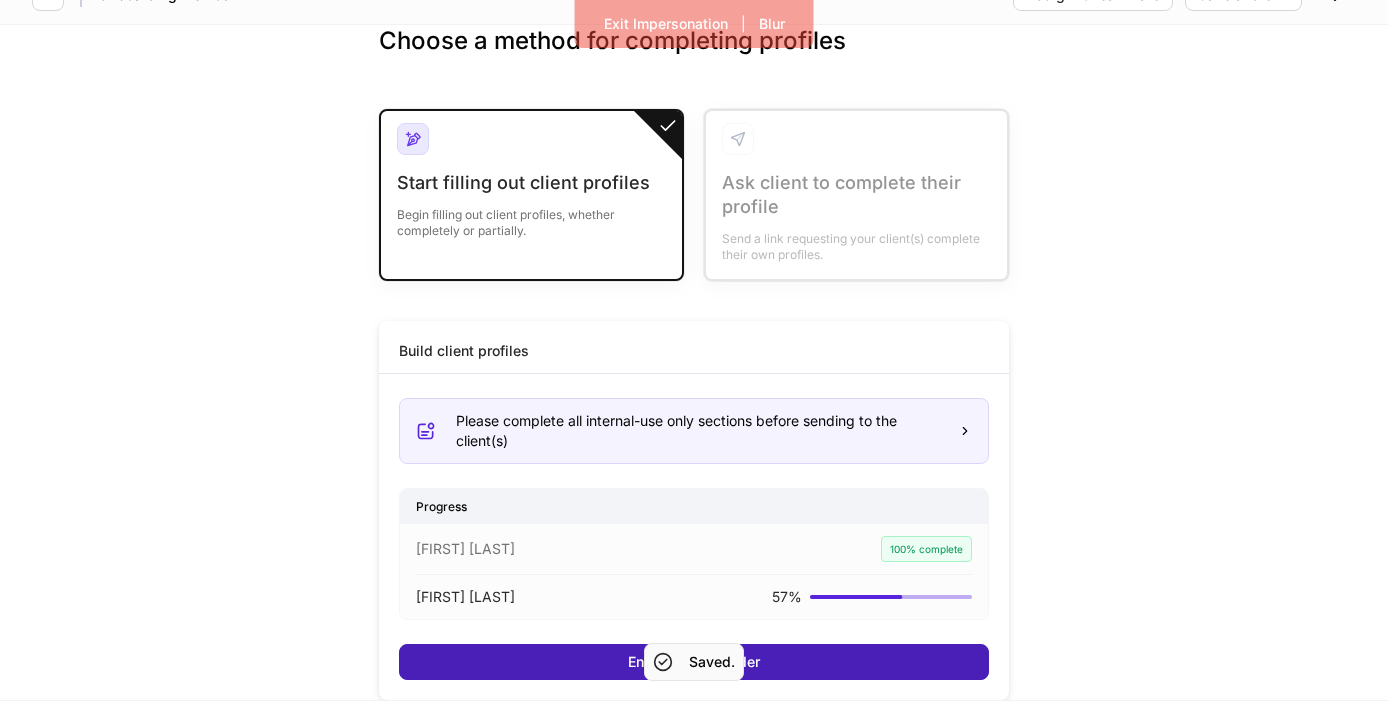 click on "Enter profile builder" at bounding box center (694, 662) 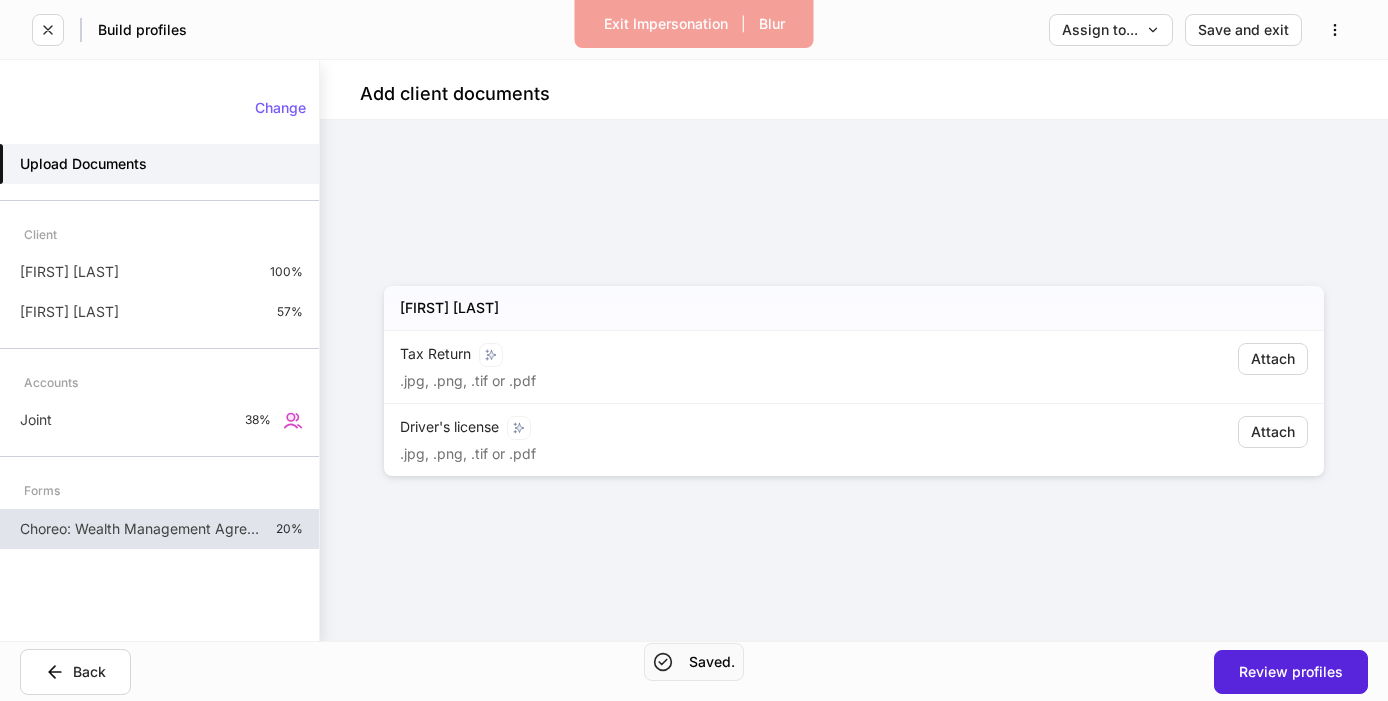 click on "Choreo: Wealth Management Agreement - Standard Tier 20%" at bounding box center (159, 529) 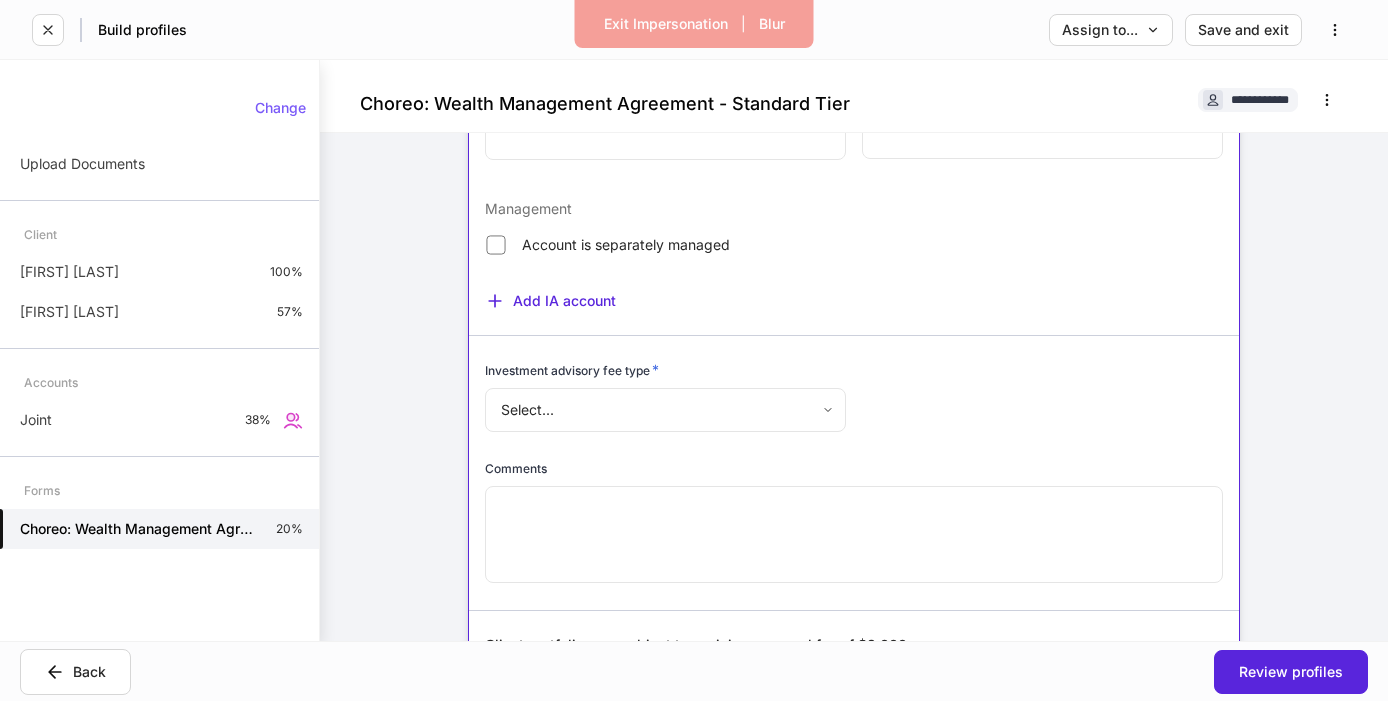 scroll, scrollTop: 1837, scrollLeft: 0, axis: vertical 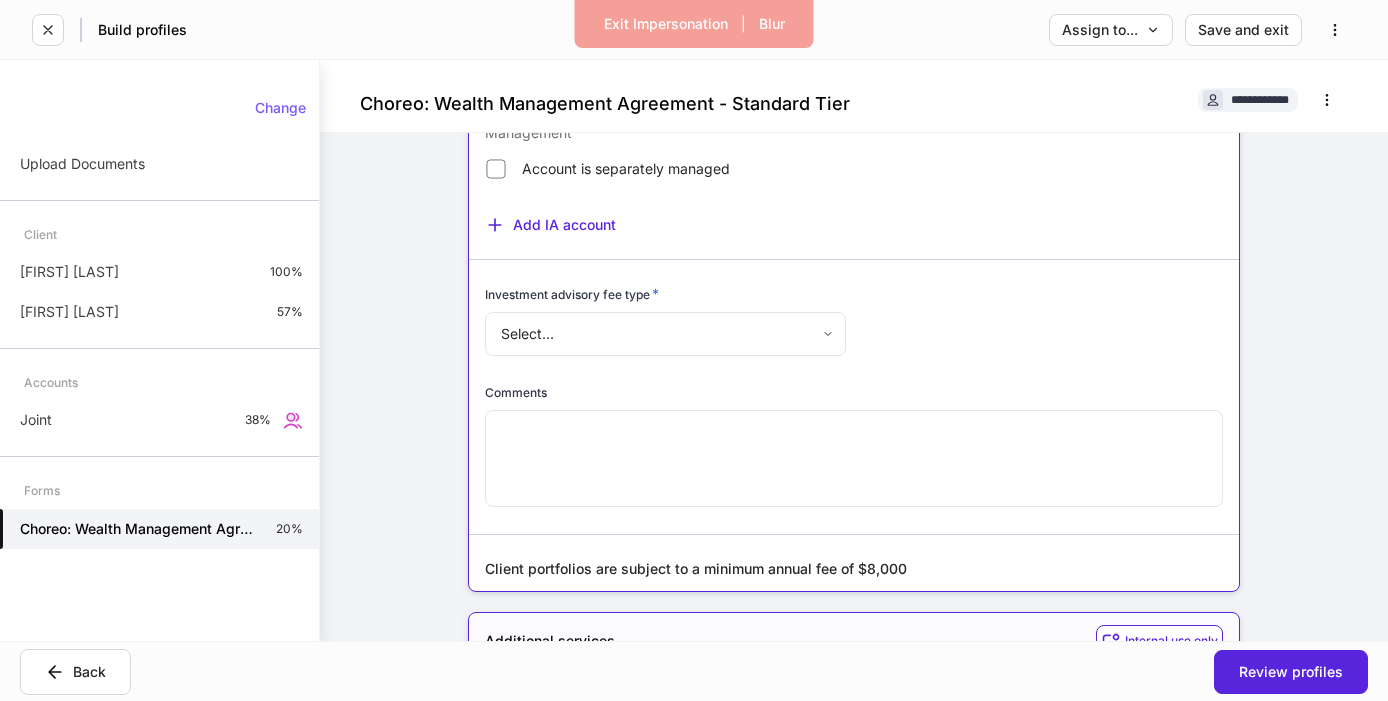 click on "Exit Impersonation | Blur Build profiles Assign to... Save and exit Choreo: Wealth Management Agreement - Standard Tier [NAME] Internal use only Financial Advisor * Add financial advisor Name None added Client relationship, portfolios and reporting instructions Internal use only Client relationship * Select... ​ Client relationship name(s) * ​ Comments * ​ Internal use Internal use only   New client Client ID ​ Master ID ​ SEC Type * Select... ​   ID verification Comments * ​ Billing Internal use only Client relationship * Select... ​ Billing type None Investment advisory Aggregated reporting Investment advisory accounts * Account number ​ Custodian * Select... ​ Account registration * ​ Billing account ​   Management Account is separately managed Add IA account Investment advisory fee type * Select... ​ Comments * ​ Client portfolios are subject to a minimum annual fee of $8,000 Additional services Internal use only   Include a financial planning fee   Change 57%" at bounding box center [694, 350] 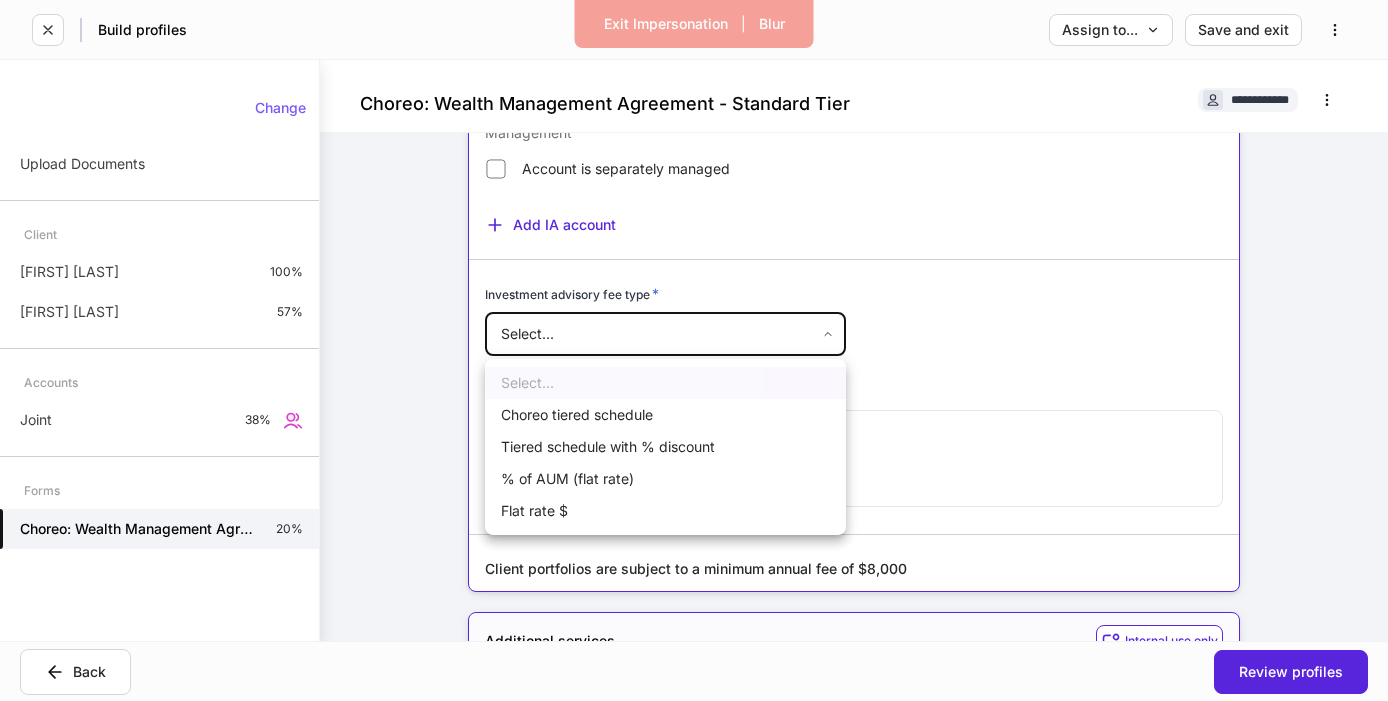 click at bounding box center [694, 350] 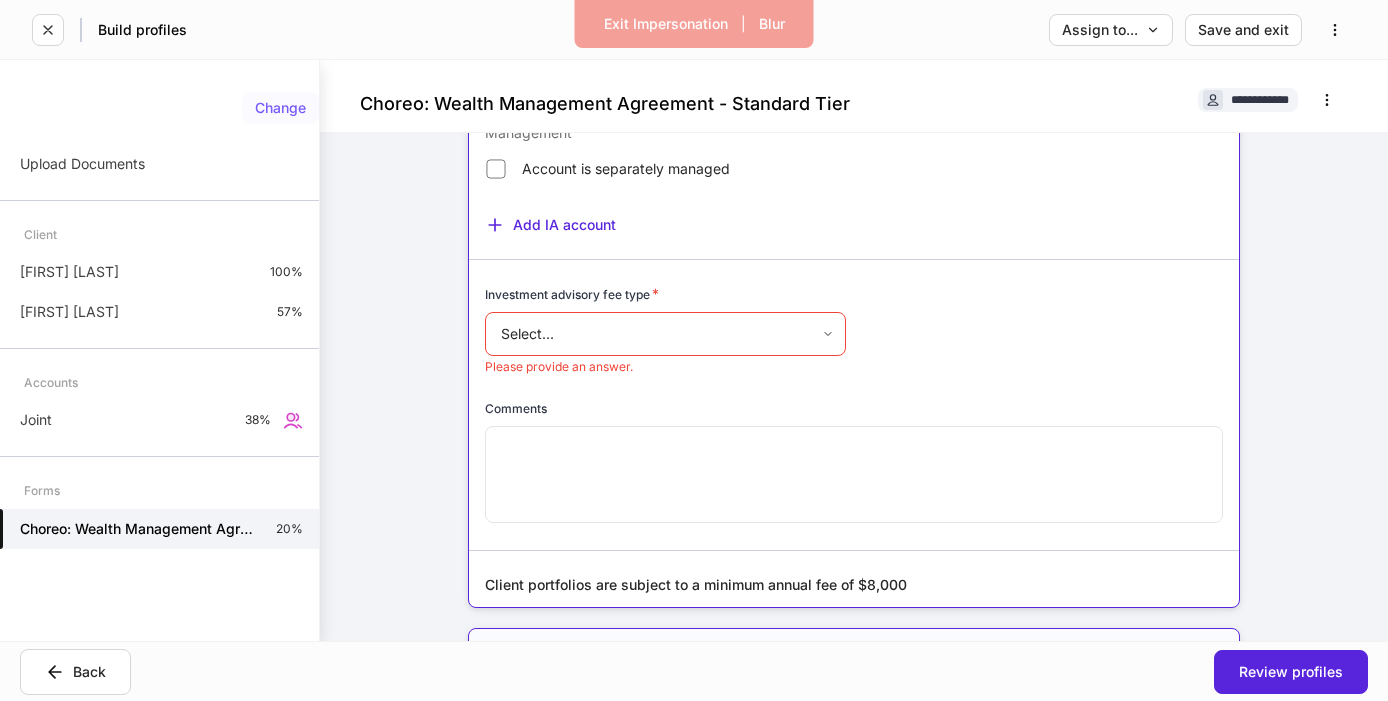 click on "Change" at bounding box center (280, 108) 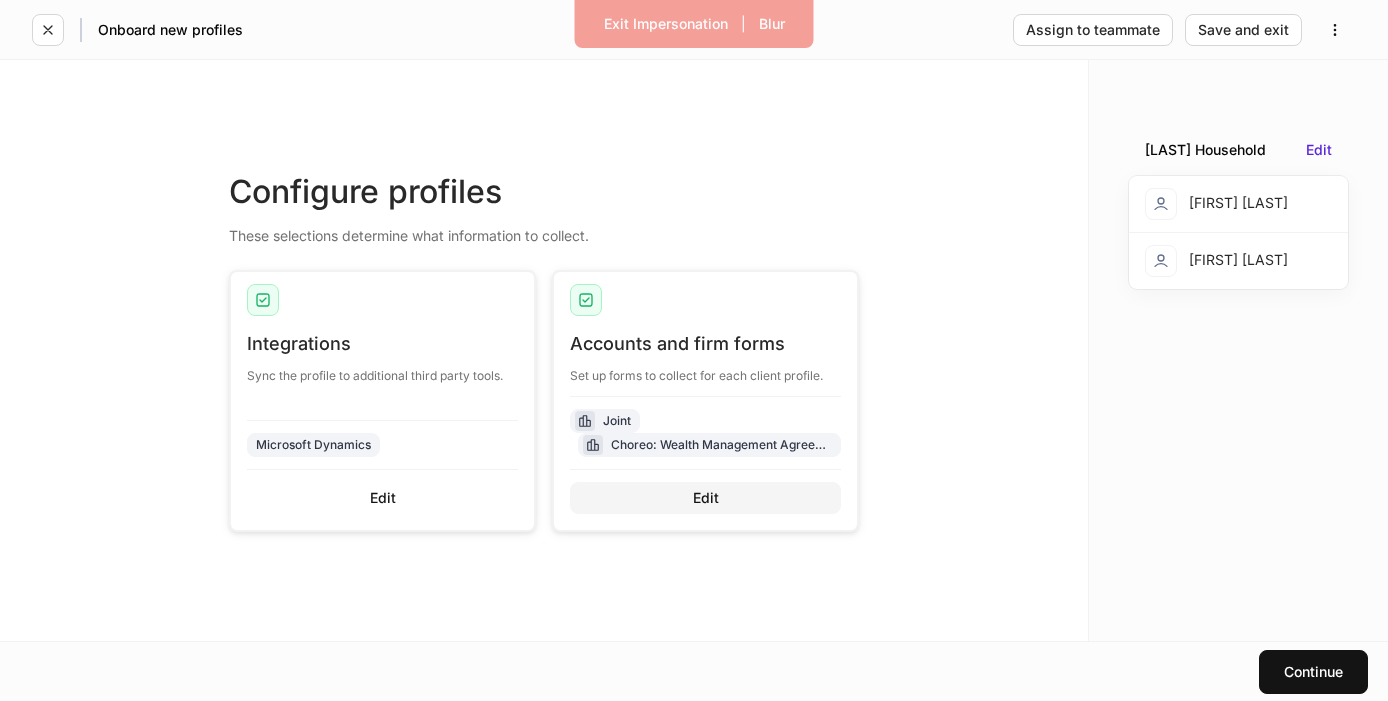 click on "Edit" at bounding box center (706, 498) 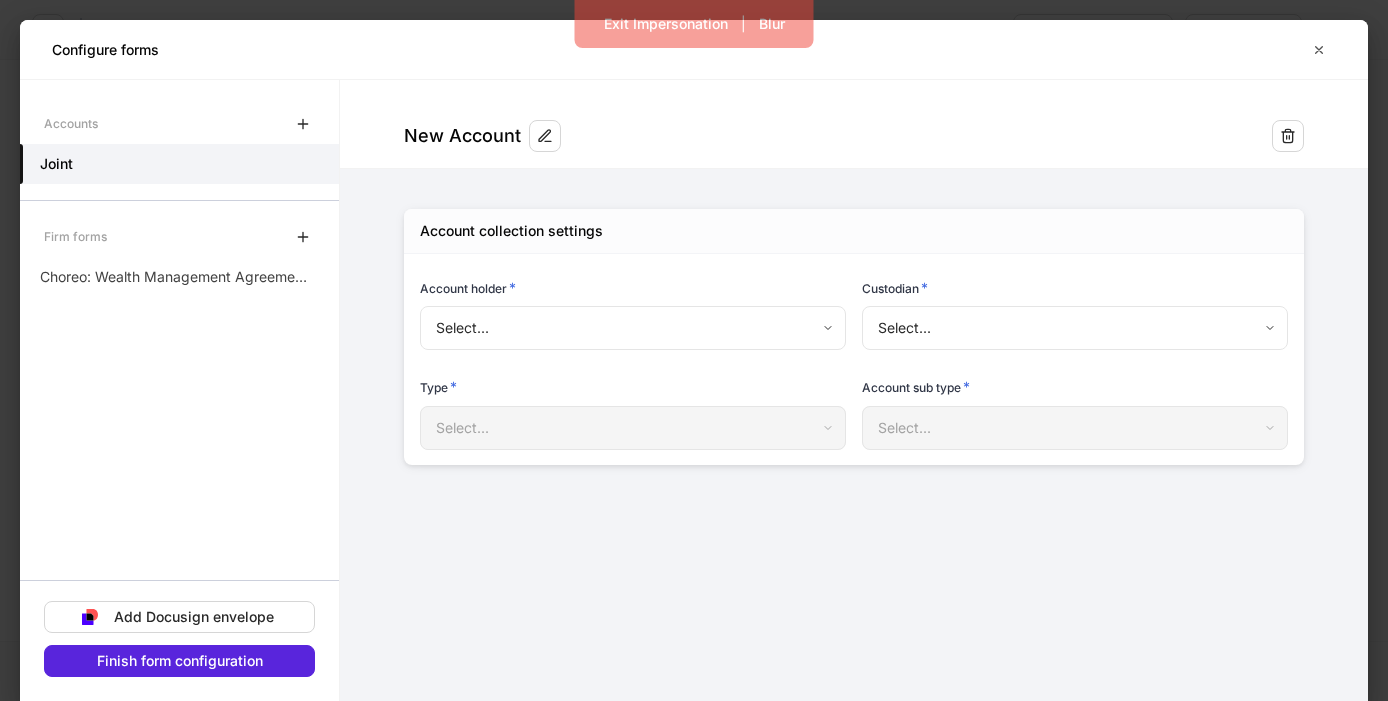 type on "**********" 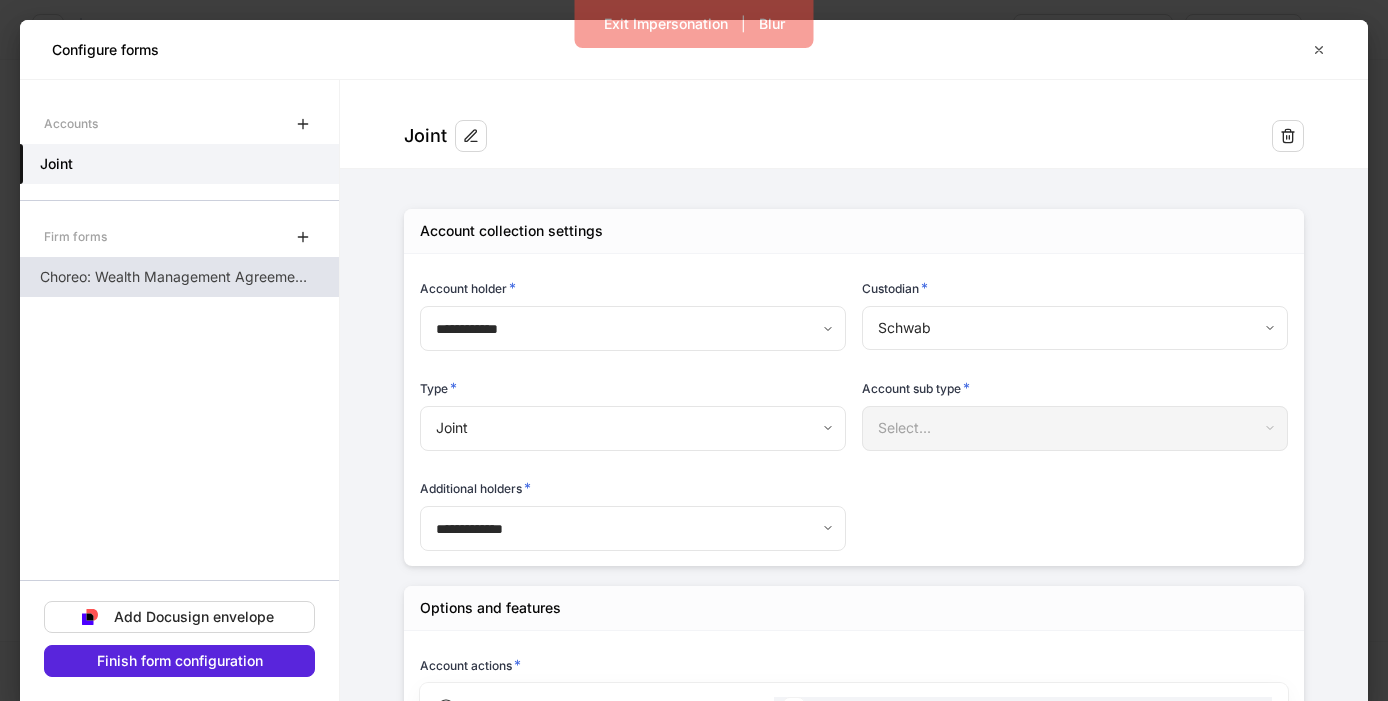 click on "Choreo: Wealth Management Agreement - Standard Tier" at bounding box center (179, 277) 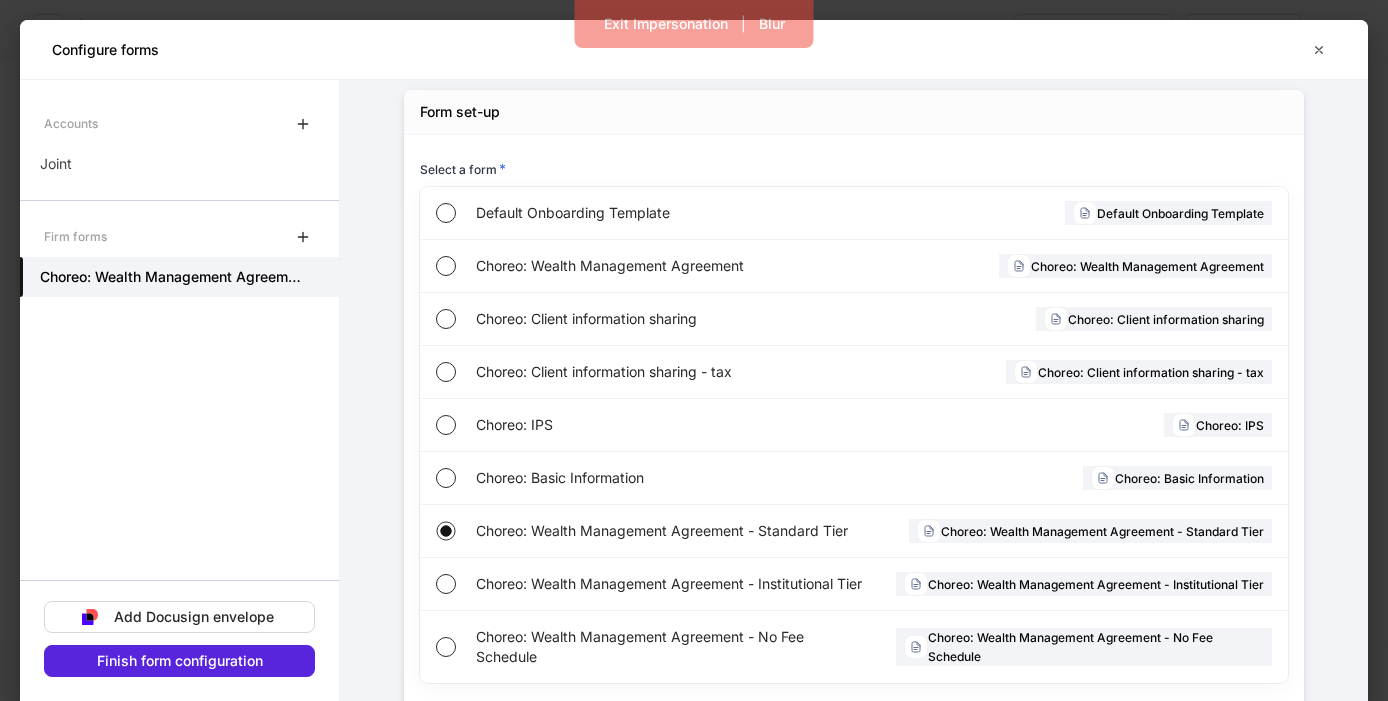 scroll, scrollTop: 0, scrollLeft: 0, axis: both 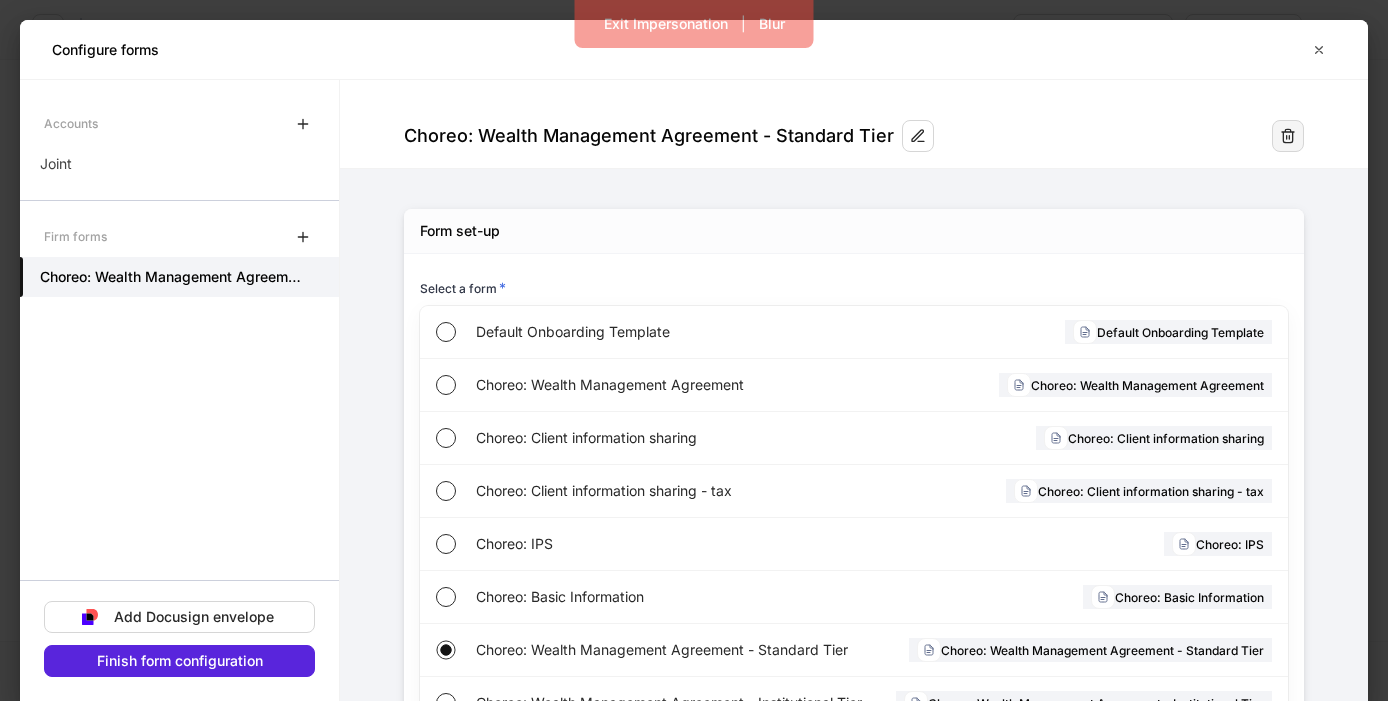 click 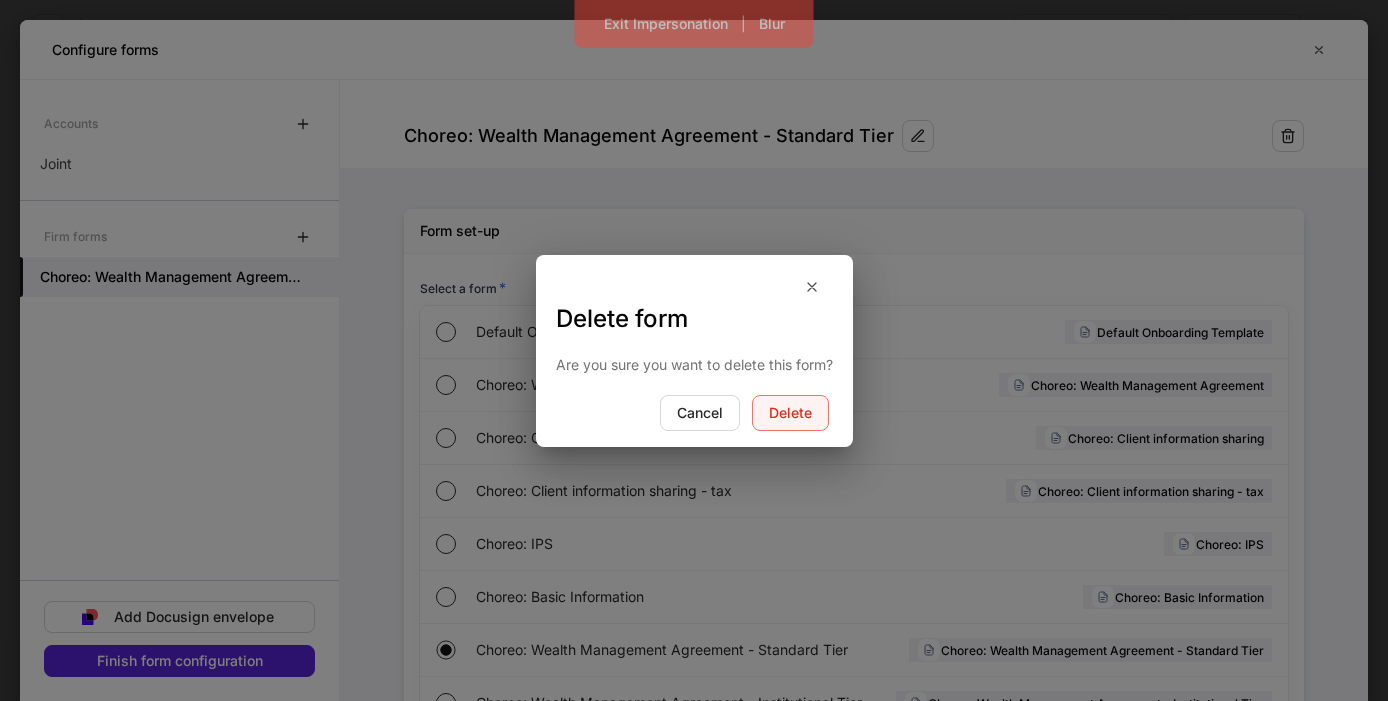 click on "Delete" at bounding box center [790, 413] 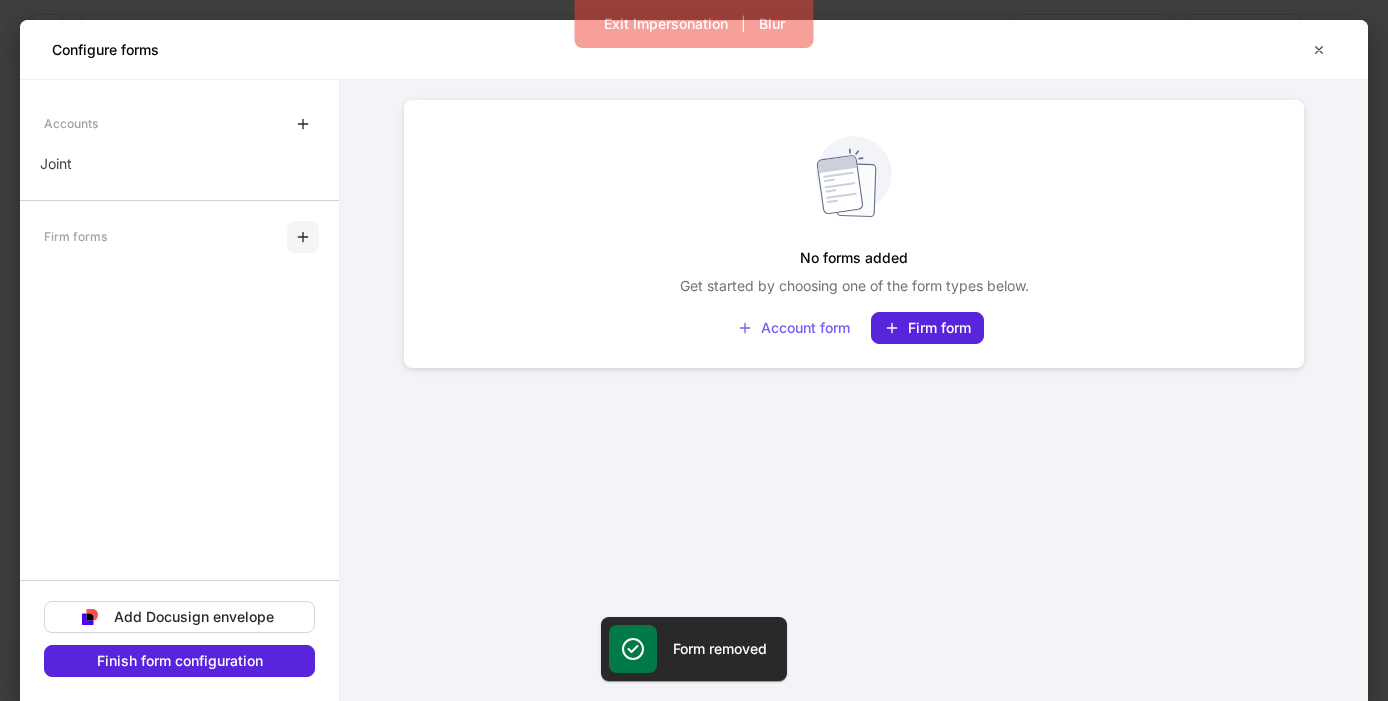 click 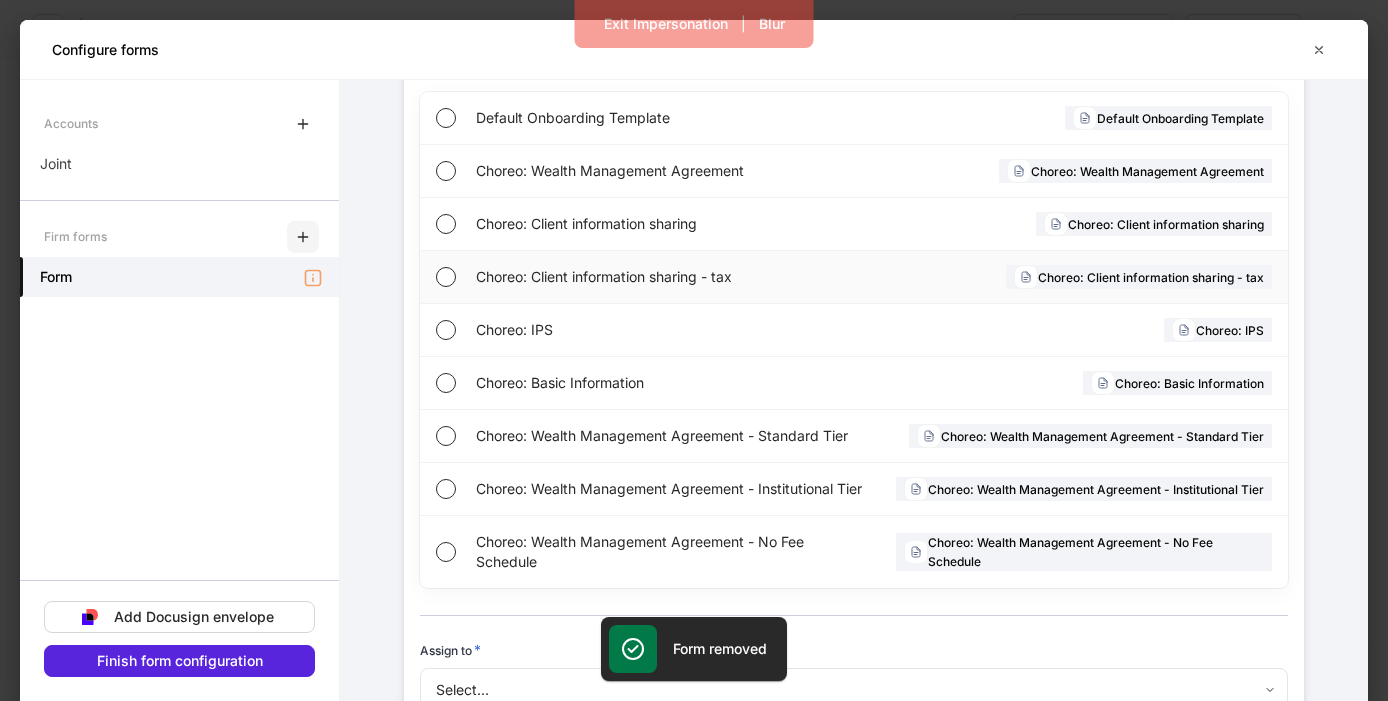 scroll, scrollTop: 301, scrollLeft: 0, axis: vertical 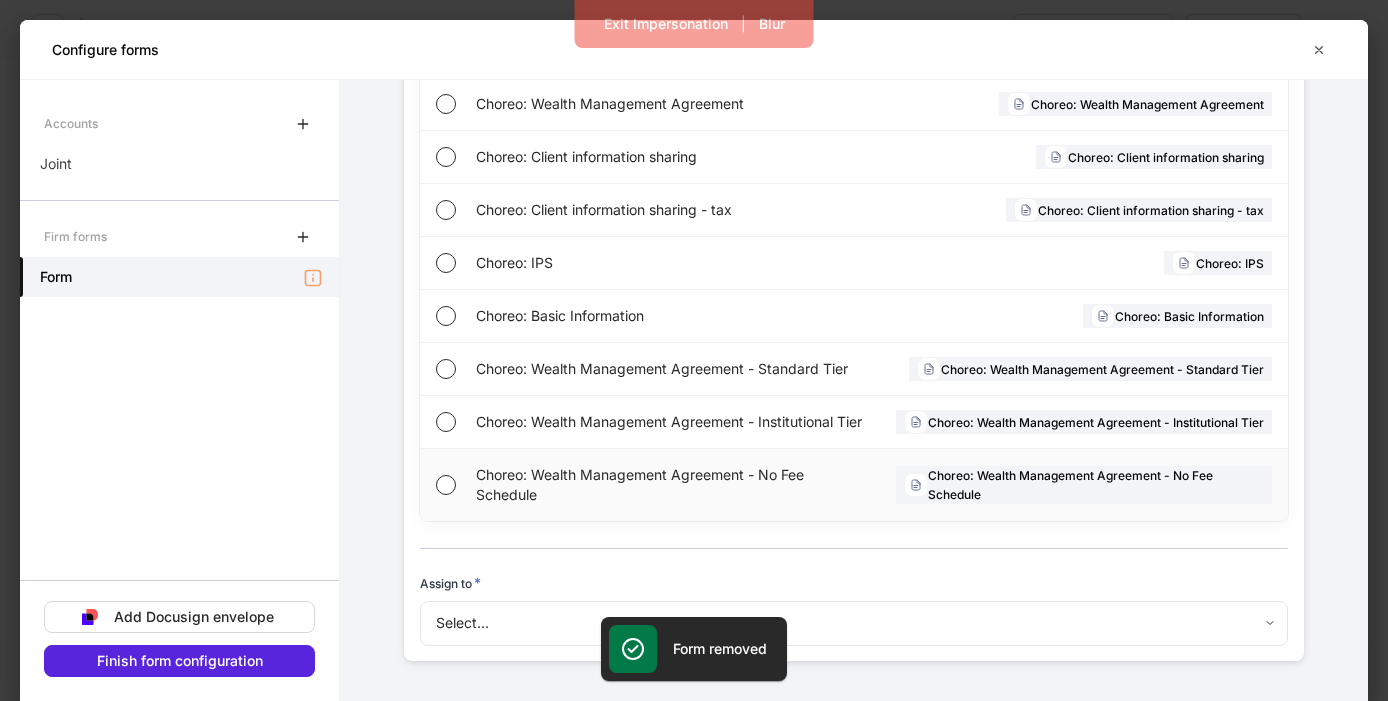 click on "Choreo: Wealth Management Agreement - No Fee Schedule" at bounding box center [670, 485] 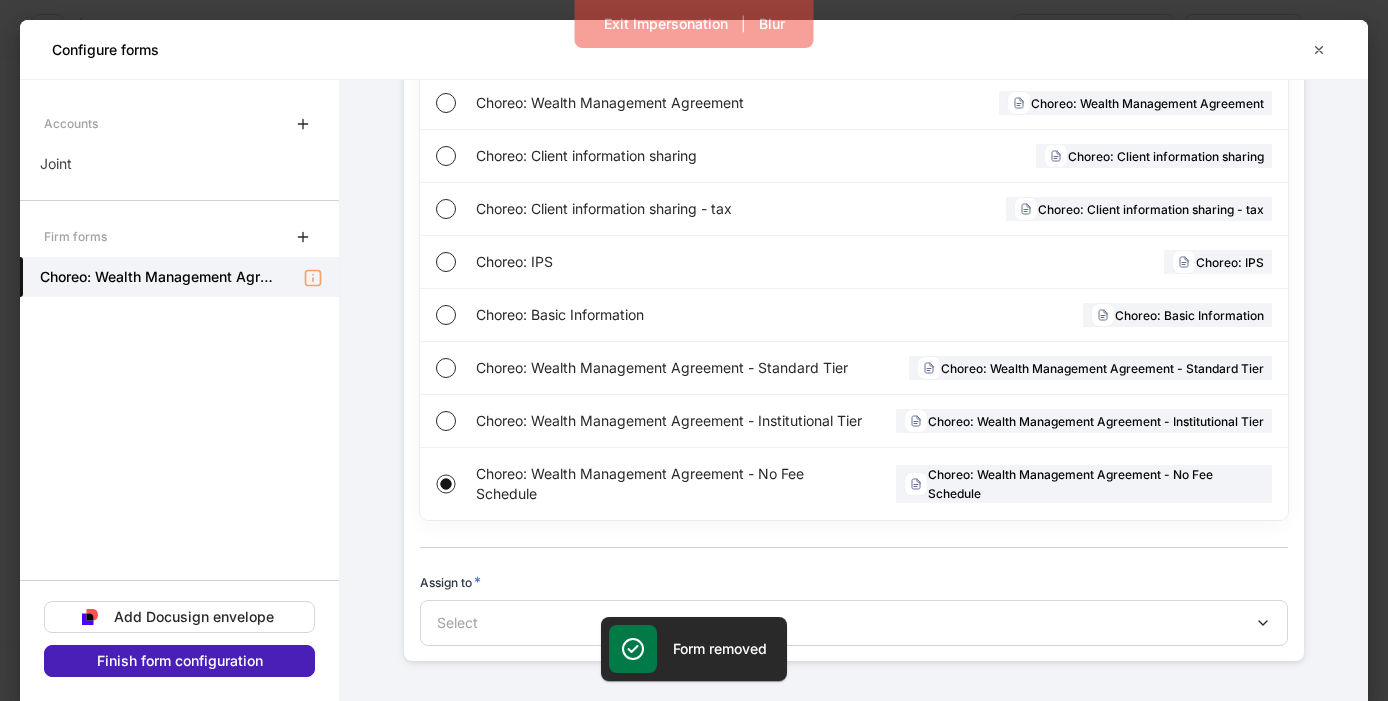 click on "Finish form configuration" at bounding box center [179, 661] 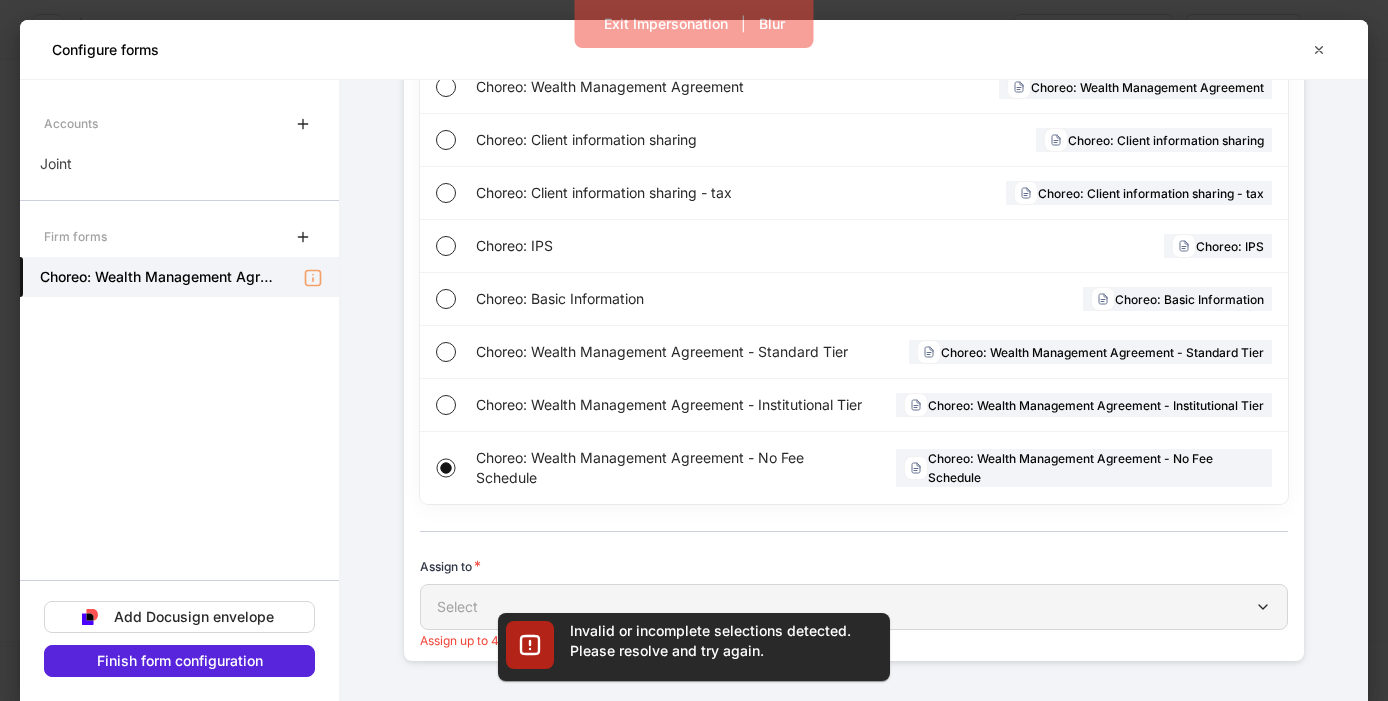 click on "Select" at bounding box center (457, 607) 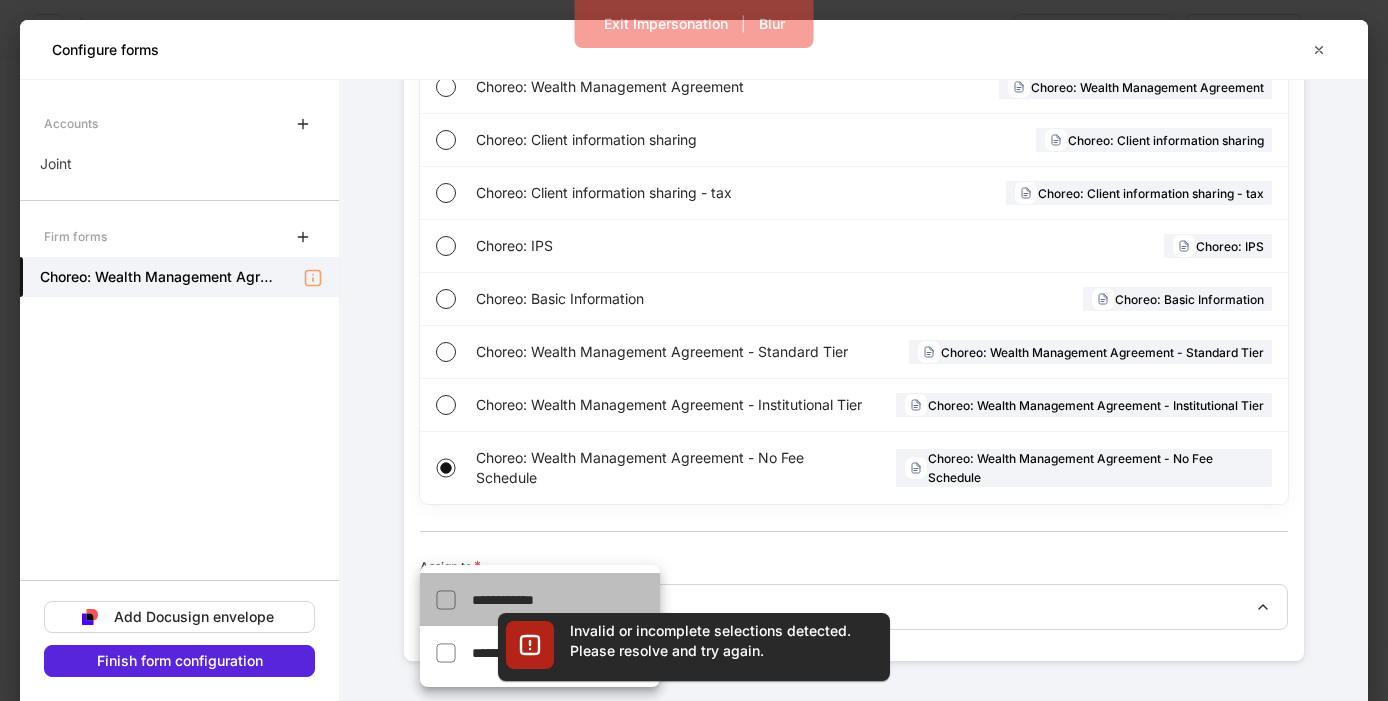 click on "**********" at bounding box center [540, 599] 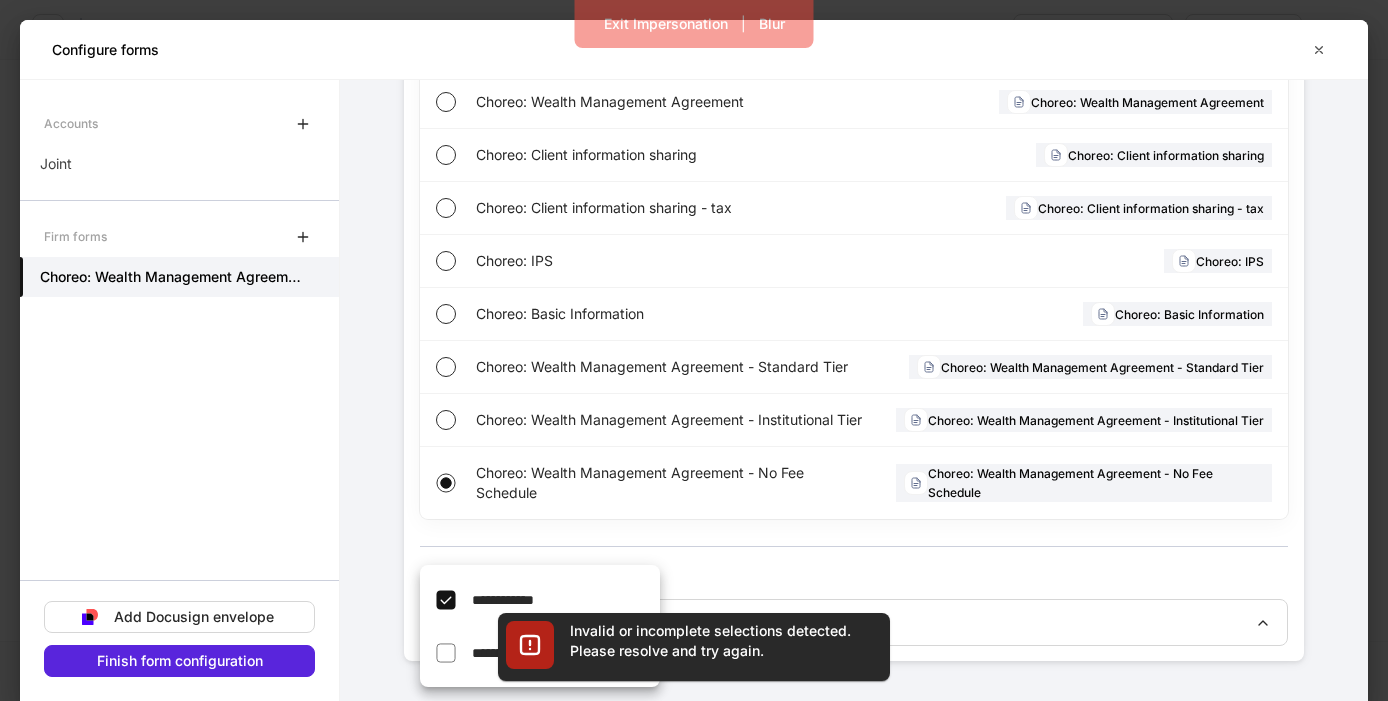 click at bounding box center [694, 350] 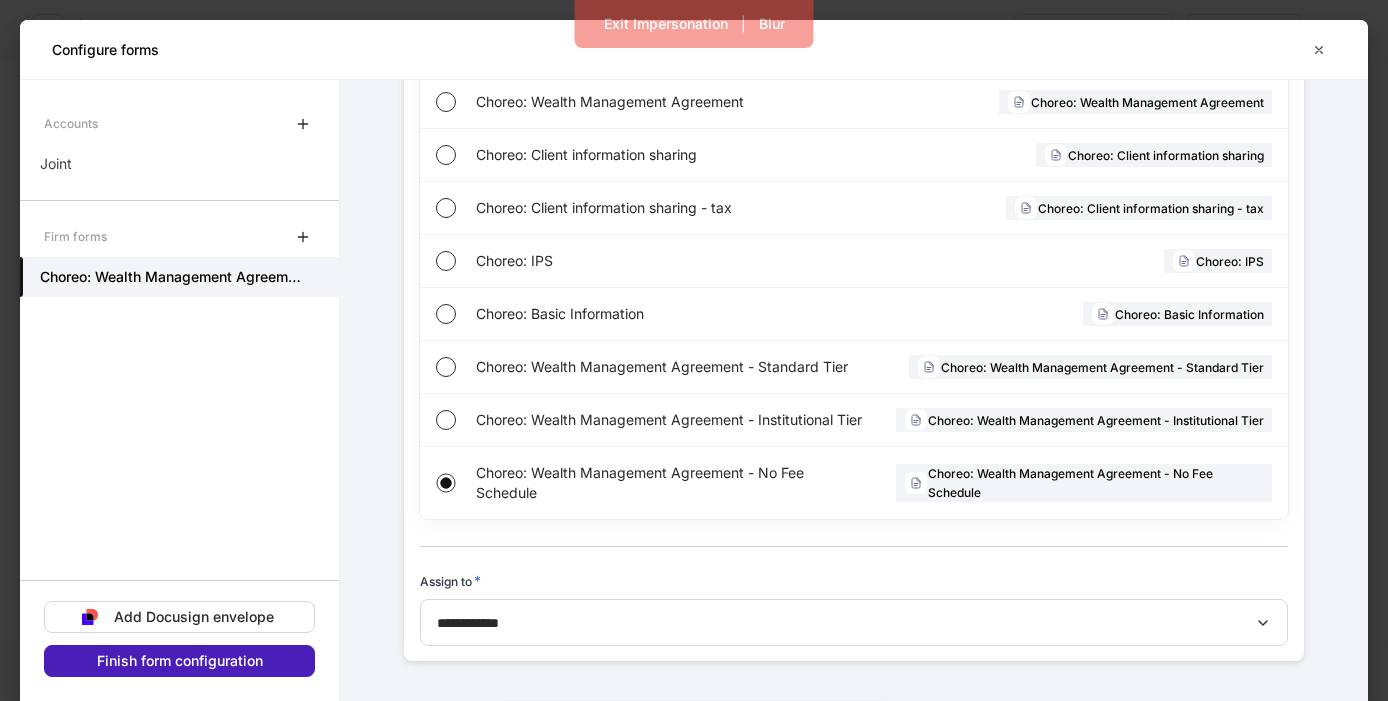 click on "Finish form configuration" at bounding box center [179, 661] 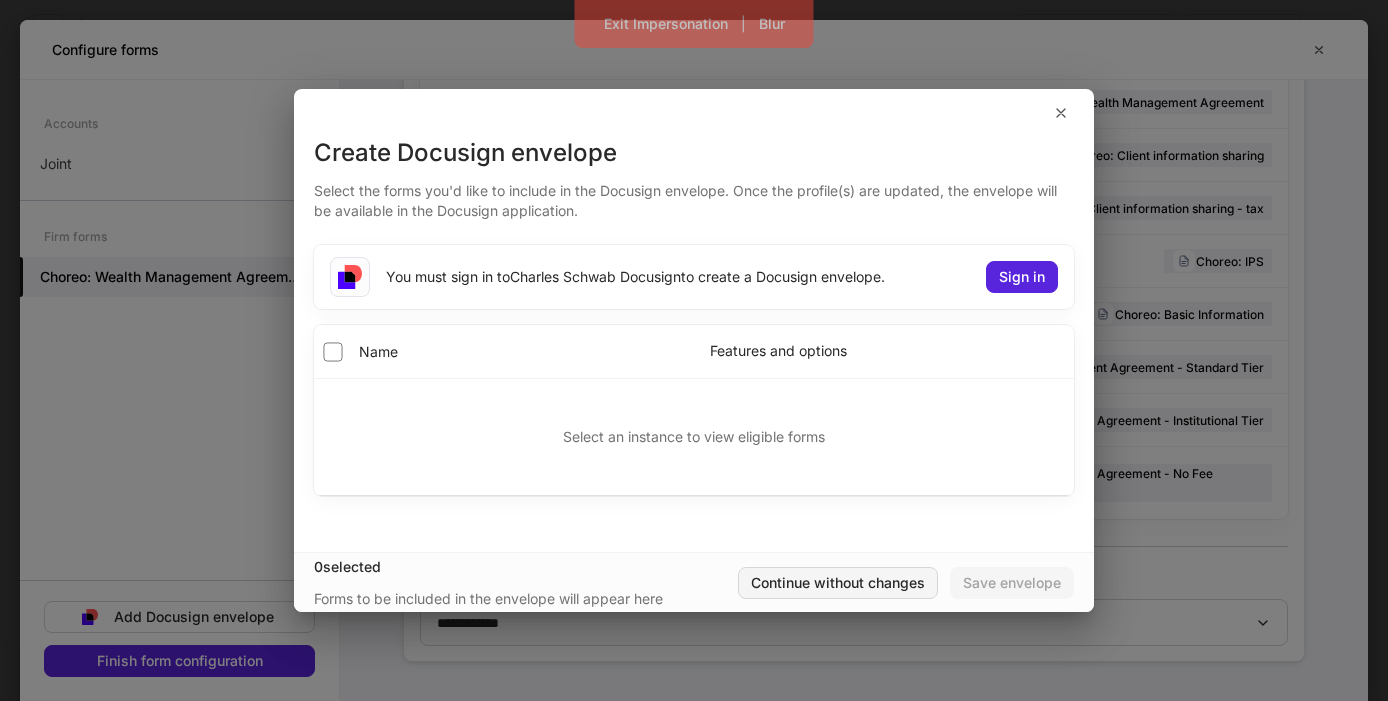 click on "Continue without changes" at bounding box center [838, 583] 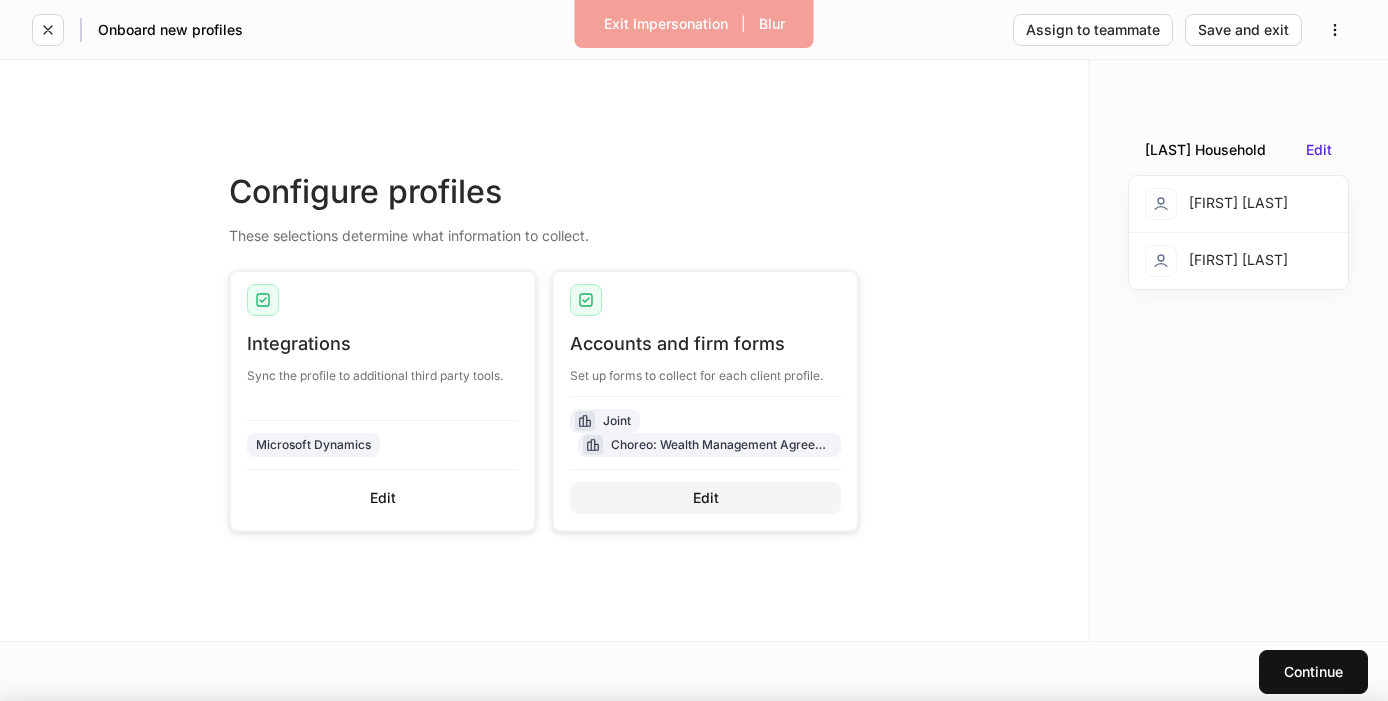 scroll, scrollTop: 243, scrollLeft: 0, axis: vertical 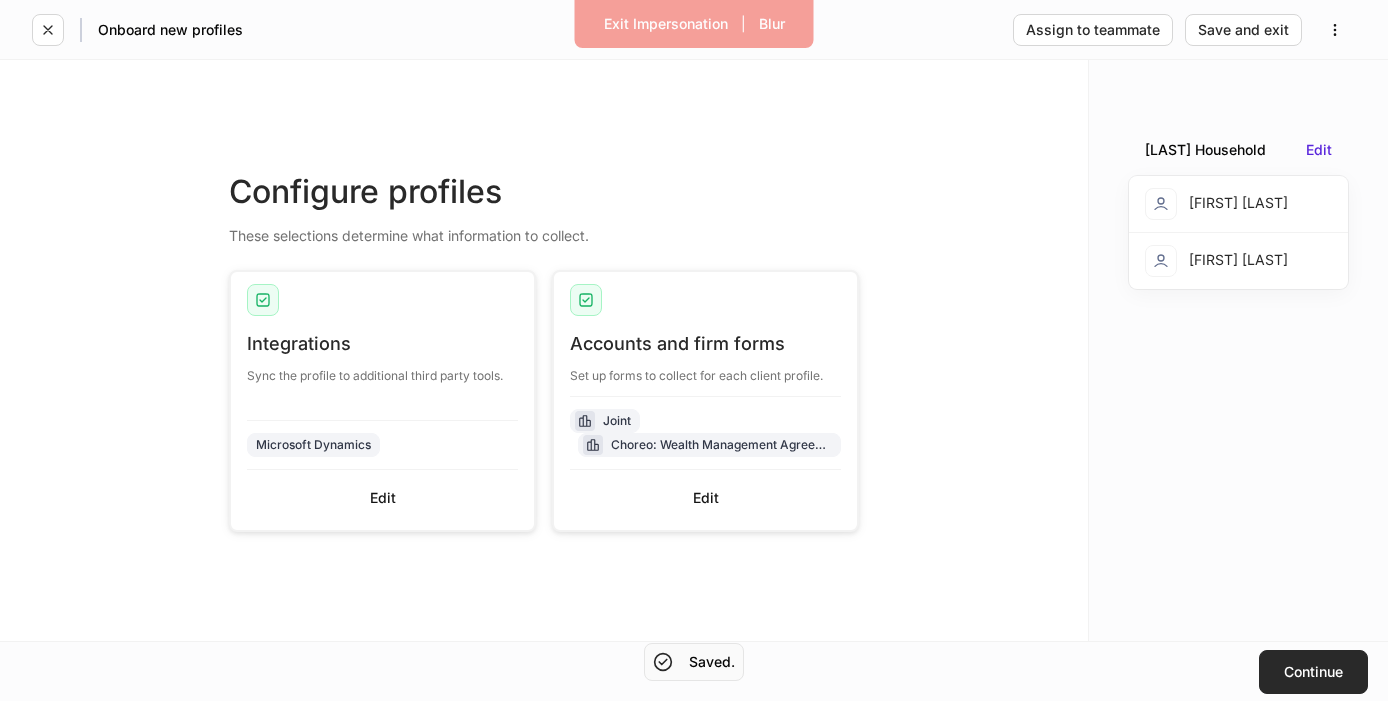 click on "Continue" at bounding box center [1313, 672] 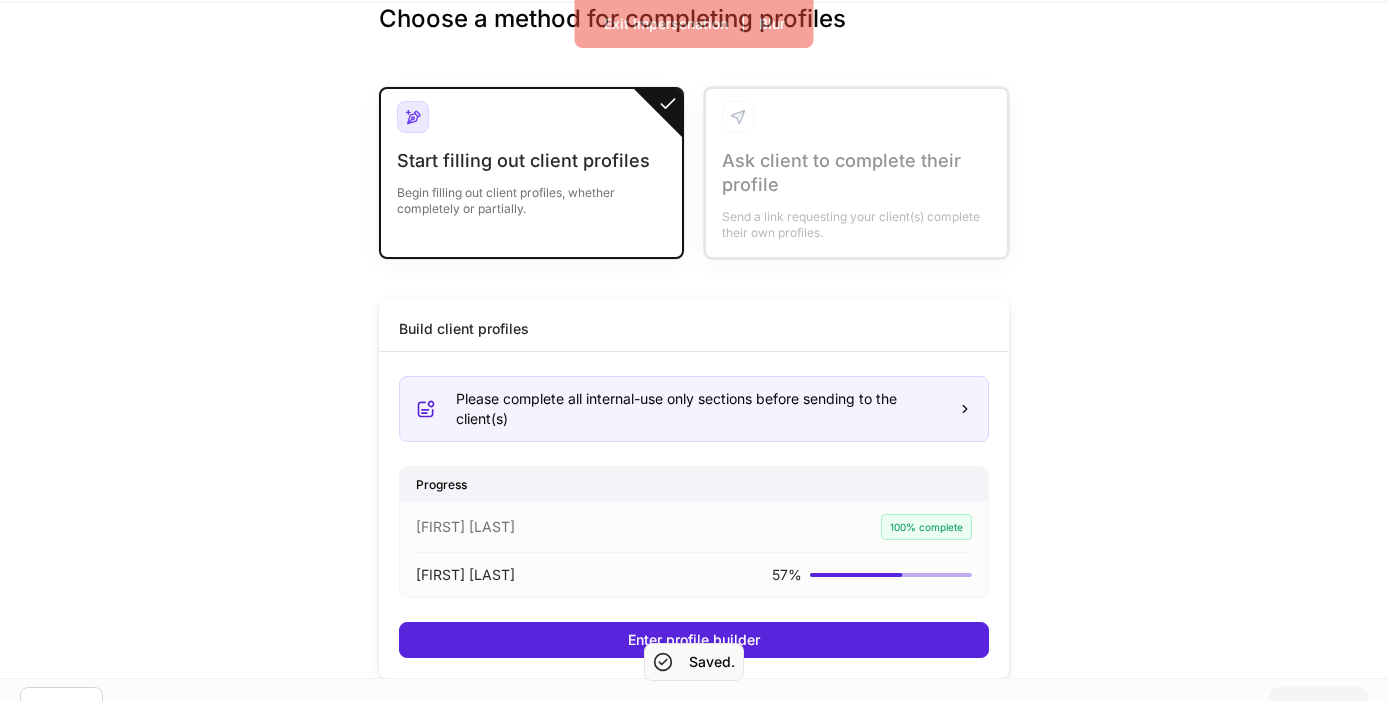 scroll, scrollTop: 94, scrollLeft: 0, axis: vertical 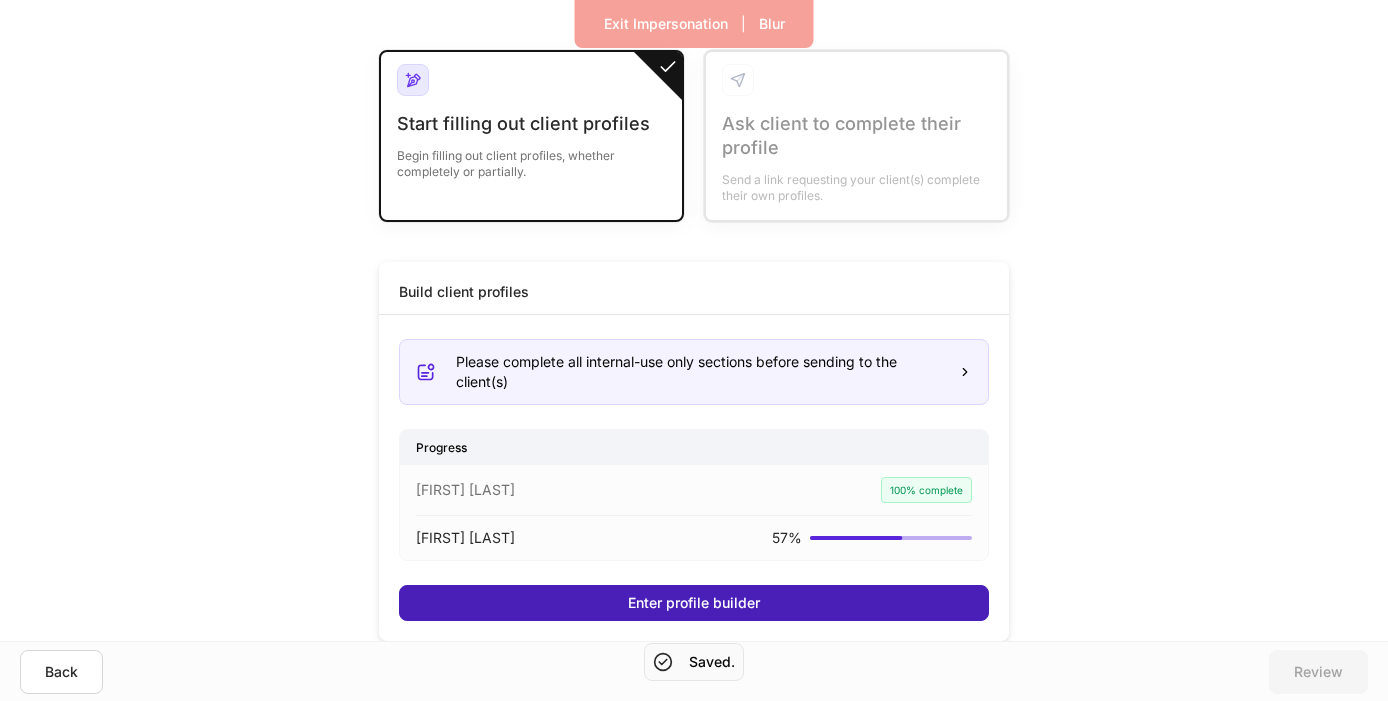 click on "Enter profile builder" at bounding box center [694, 603] 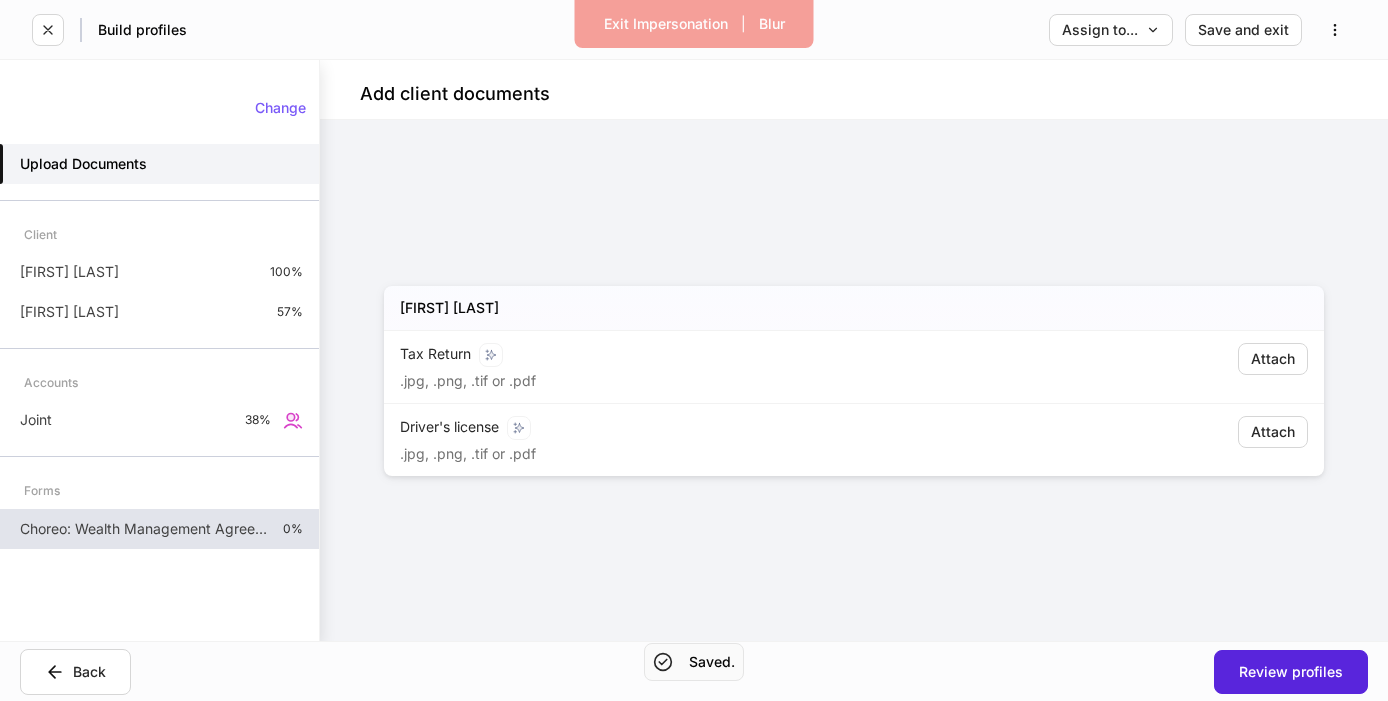 click on "Choreo: Wealth Management Agreement - No Fee Schedule" at bounding box center [143, 529] 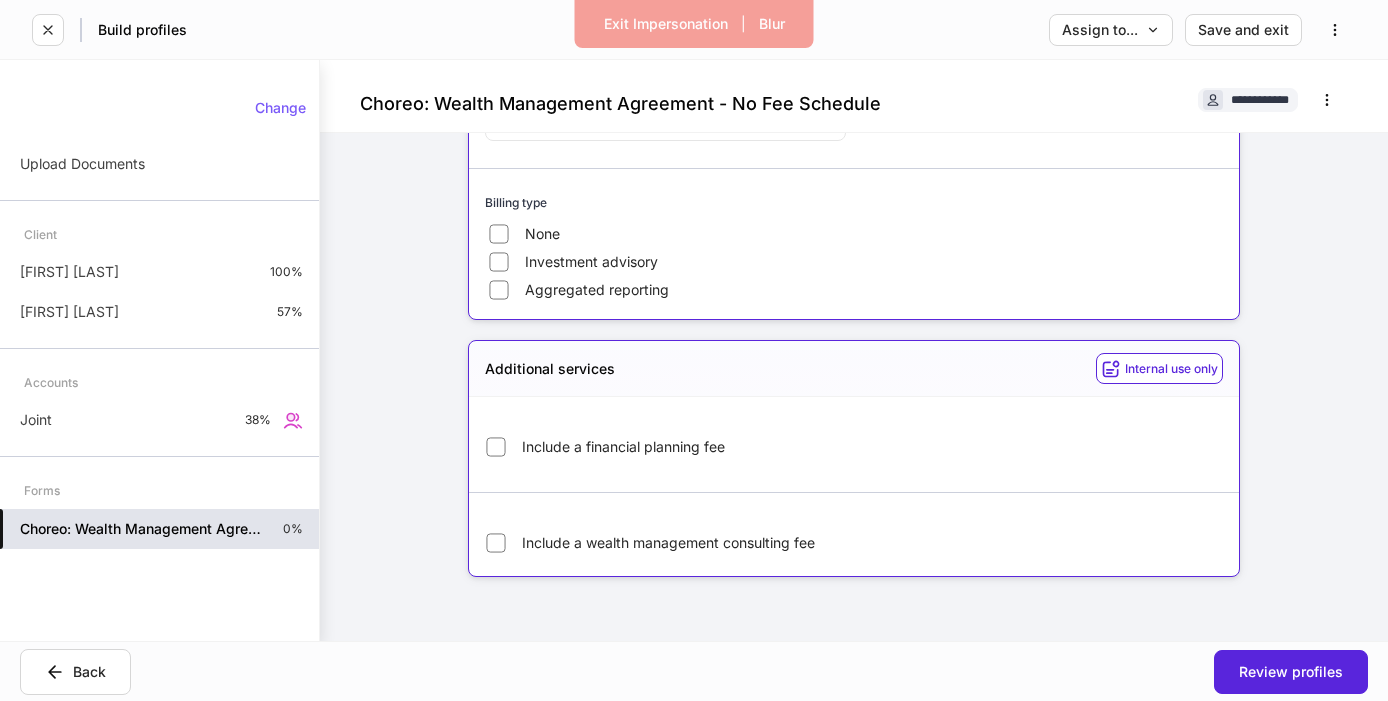 scroll, scrollTop: 1186, scrollLeft: 0, axis: vertical 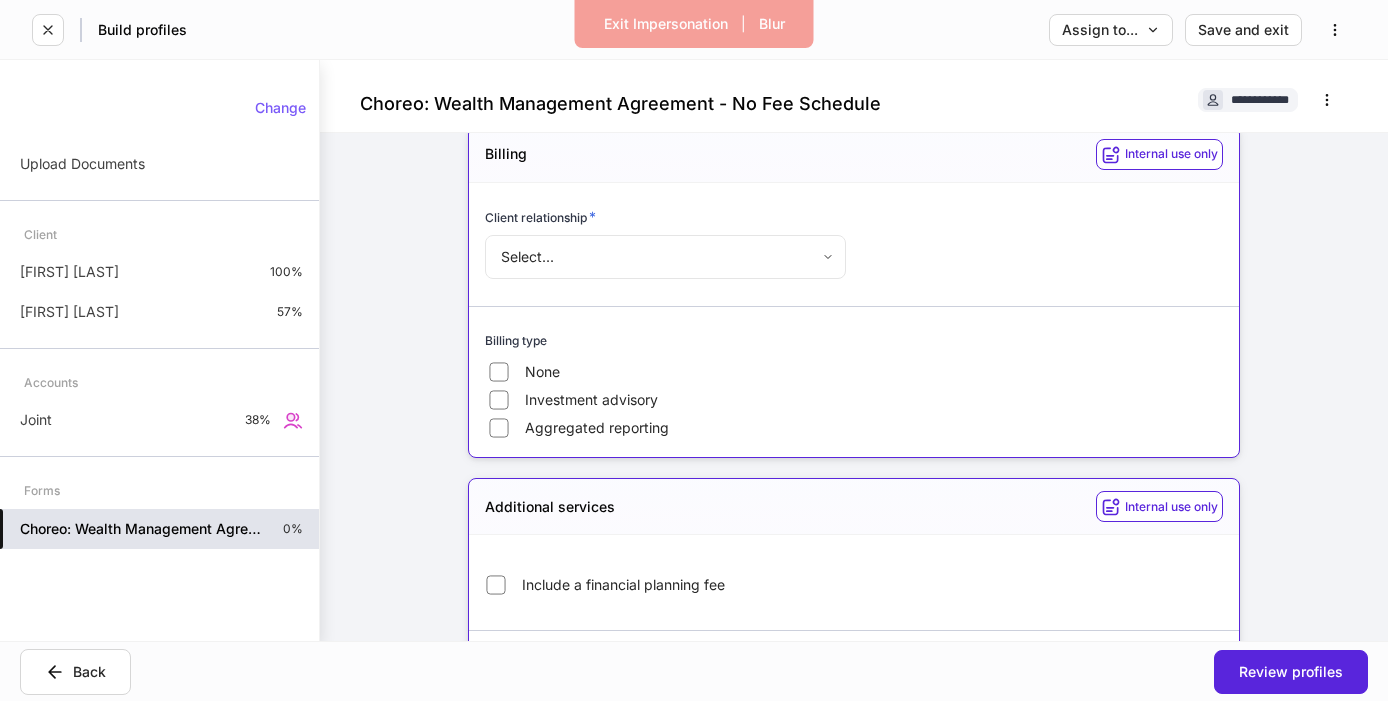 click on "Investment advisory" at bounding box center (591, 400) 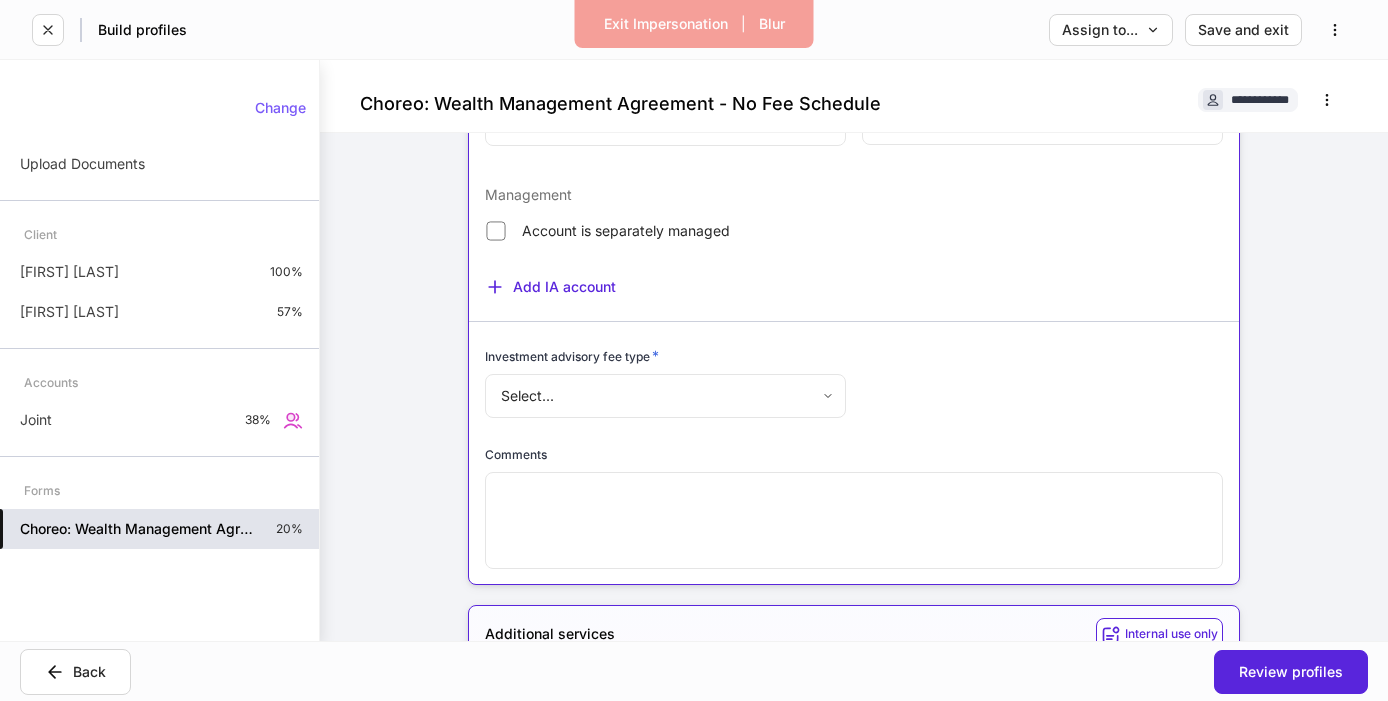 scroll, scrollTop: 1776, scrollLeft: 0, axis: vertical 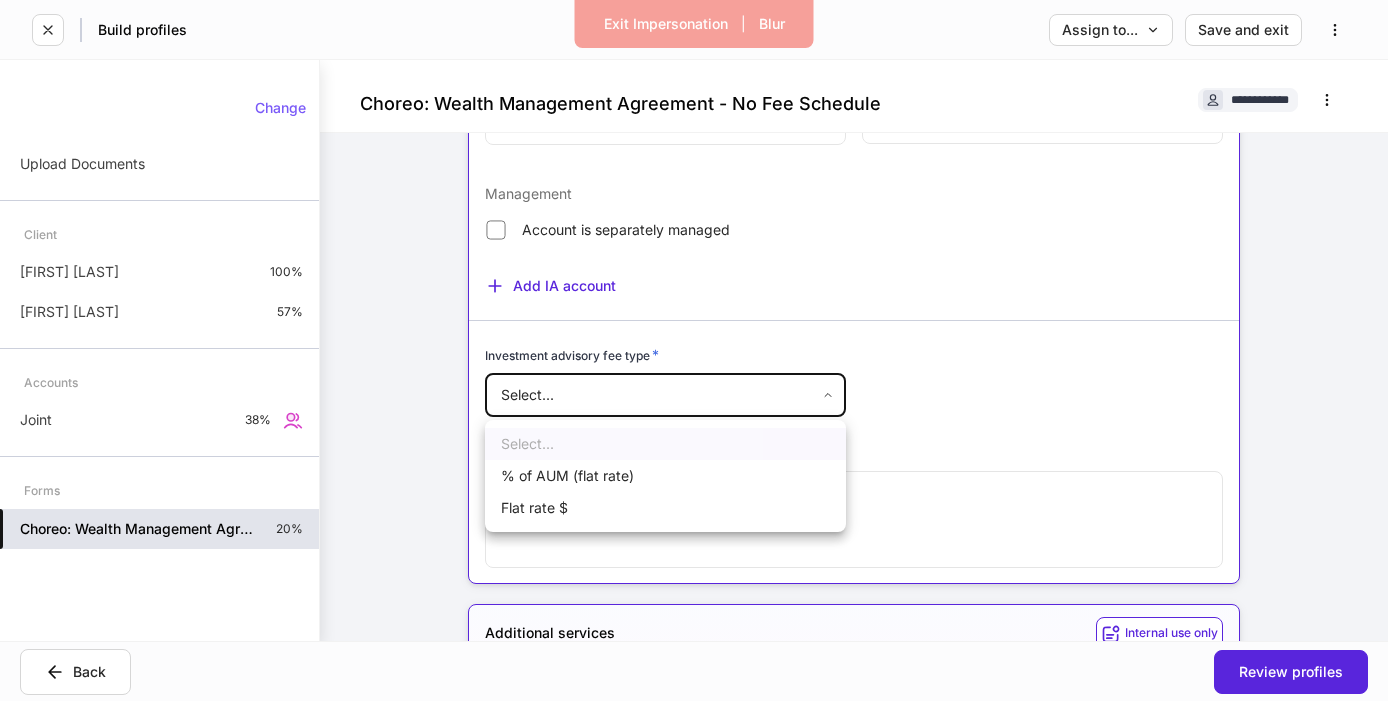 click on "Exit Impersonation | Blur Build profiles Assign to... Save and exit Choreo: Wealth Management Agreement - No Fee Schedule [NAME] Internal use only Financial Advisor * Add financial advisor Name None added Client relationship, portfolios and reporting instructions Internal use only Client relationship * Select... ​ Client relationship name(s) * ​ Comments * ​ Internal use Internal use only   New client Client ID ​ Master ID ​ SEC Type * Select... ​   ID verification Comments * ​ Billing Internal use only Client relationship * Select... ​ Billing type None Investment advisory Aggregated reporting Investment advisory accounts * Account number ​ Custodian * Select... ​ Account registration * ​ Billing account ​   Management Account is separately managed Add IA account Investment advisory fee type * Select... ​ Comments * ​ Additional services Internal use only   Include a financial planning fee   Include a wealth management consulting fee Change Upload Documents 100%" at bounding box center (694, 350) 